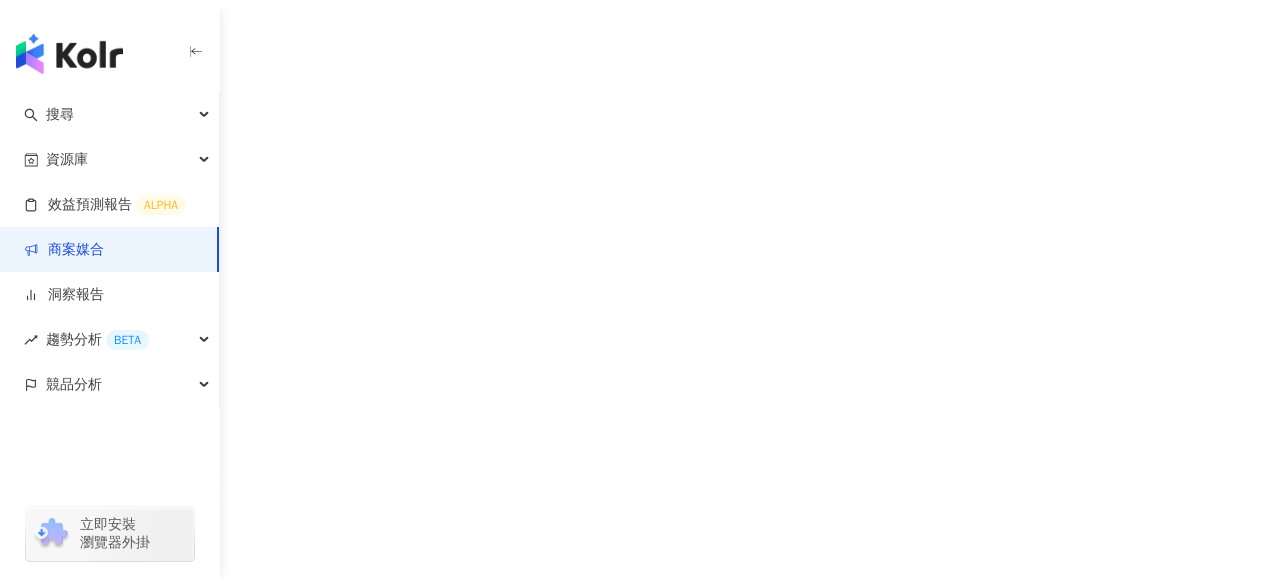 scroll, scrollTop: 0, scrollLeft: 0, axis: both 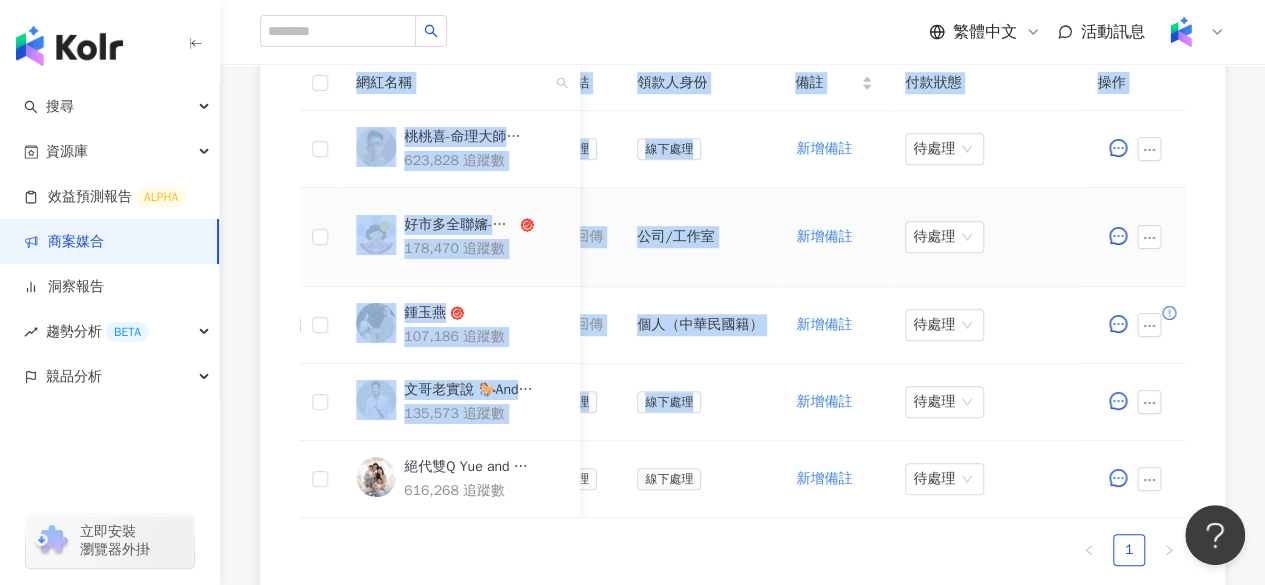 drag, startPoint x: 784, startPoint y: 406, endPoint x: 330, endPoint y: -87, distance: 670.19775 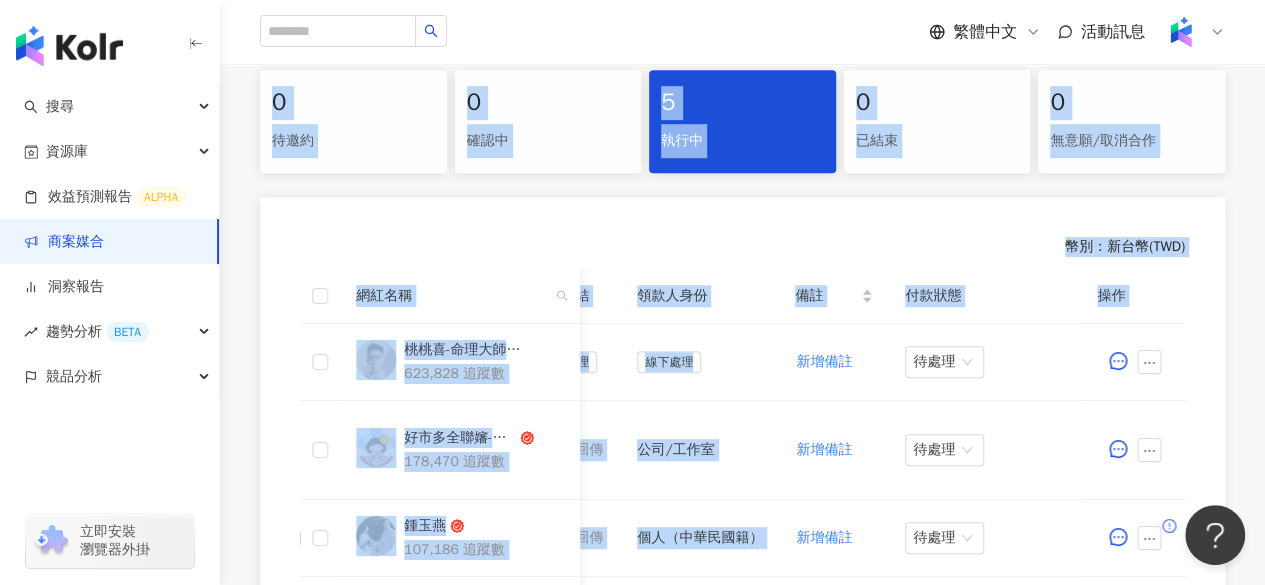 click on "幣別 ： 新台幣 ( TWD ) 網紅名稱 合作總酬勞 (含稅) 合作項目 推廣連結 合約 勞報單 其他附件 上線連結 領款人身份 備註 付款狀態 操作                           桃桃喜-命理大師簡少年 623,828 追蹤數 $94,500 Reels 1 則 ($ 94,500) 限時動態 1 則 ($ 0) 設定推廣連結 線下處理 線下處理 新增附件 線下處理 線下處理 新增備註 待處理 好市多全聯嬸-省力全開 178,470 追蹤數 $52,500 Reels 1 則 ($ 52,500) 影音 1 則 ($ 0) 限時動態 1 則 ($ 0) 設定推廣連結 已簽回 PJ0001573 佳格_保健飲品組_中元節檔期操作_202508_KOL影音_活動確認單 新增勞報單 新增附件 待網紅回傳 公司/工作室 新增備註 待處理 鍾玉燕 107,186 追蹤數 $70,542 Reels 1 則 ($ 70,542) 限時動態 1 則 ($ 0) 設定推廣連結 新增合約 未回覆 勞報單 新增附件 待網紅回傳 個人（中華民國籍） 新增備註 待處理 文哥老實說 🐎Andy老師 135,573 追蹤數 1" at bounding box center [742, 508] 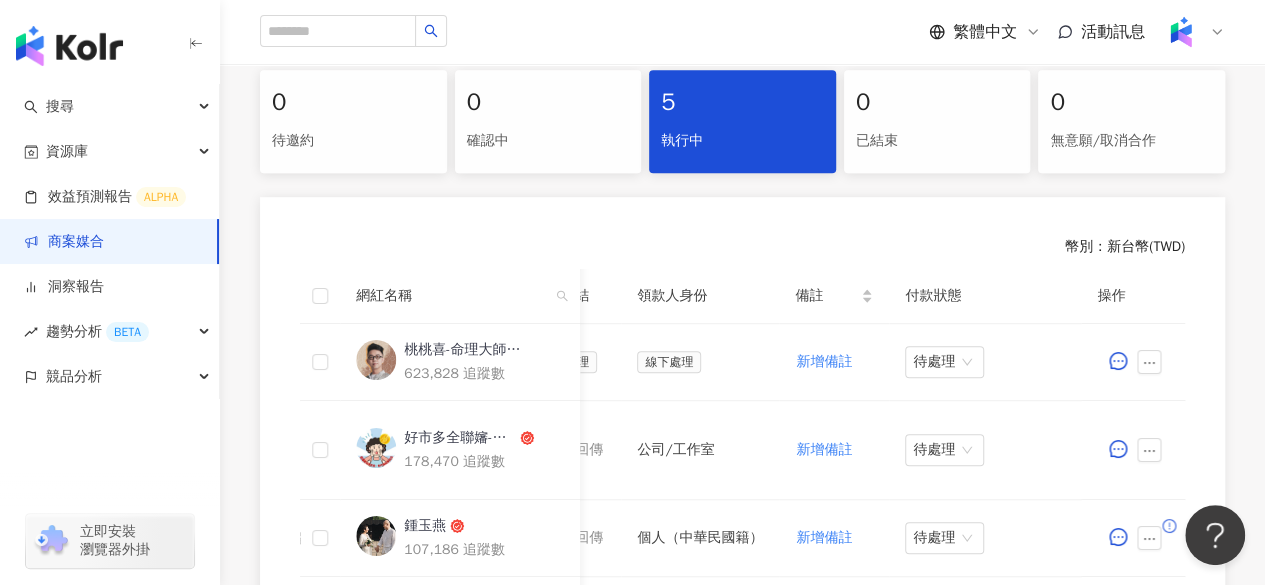 scroll, scrollTop: 548, scrollLeft: 0, axis: vertical 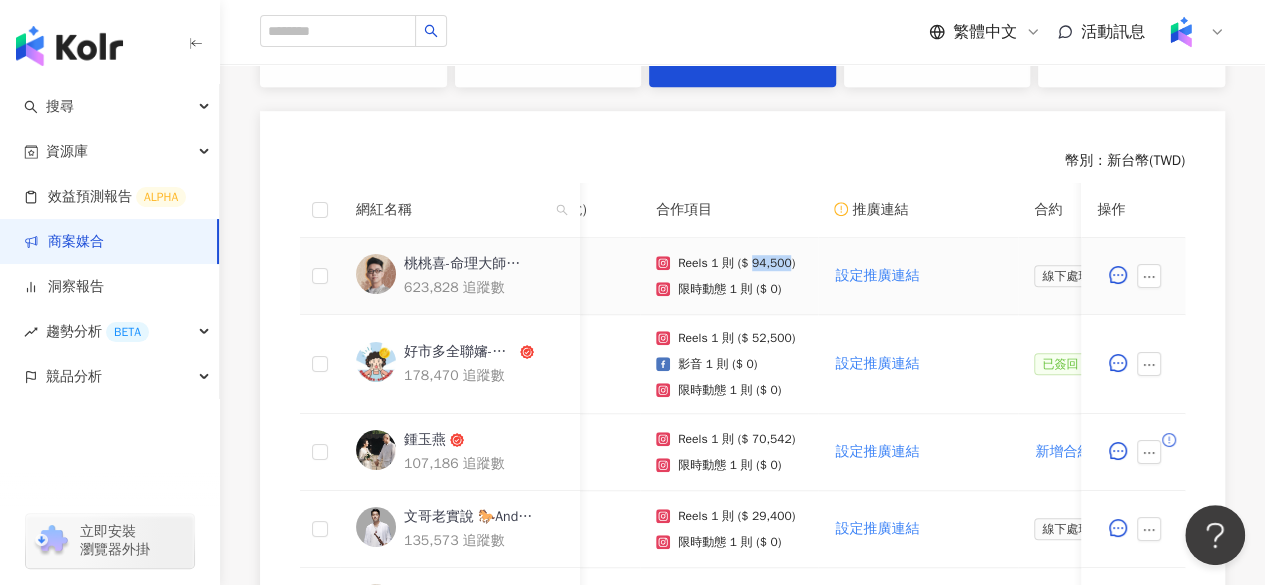 drag, startPoint x: 751, startPoint y: 262, endPoint x: 781, endPoint y: 261, distance: 30.016663 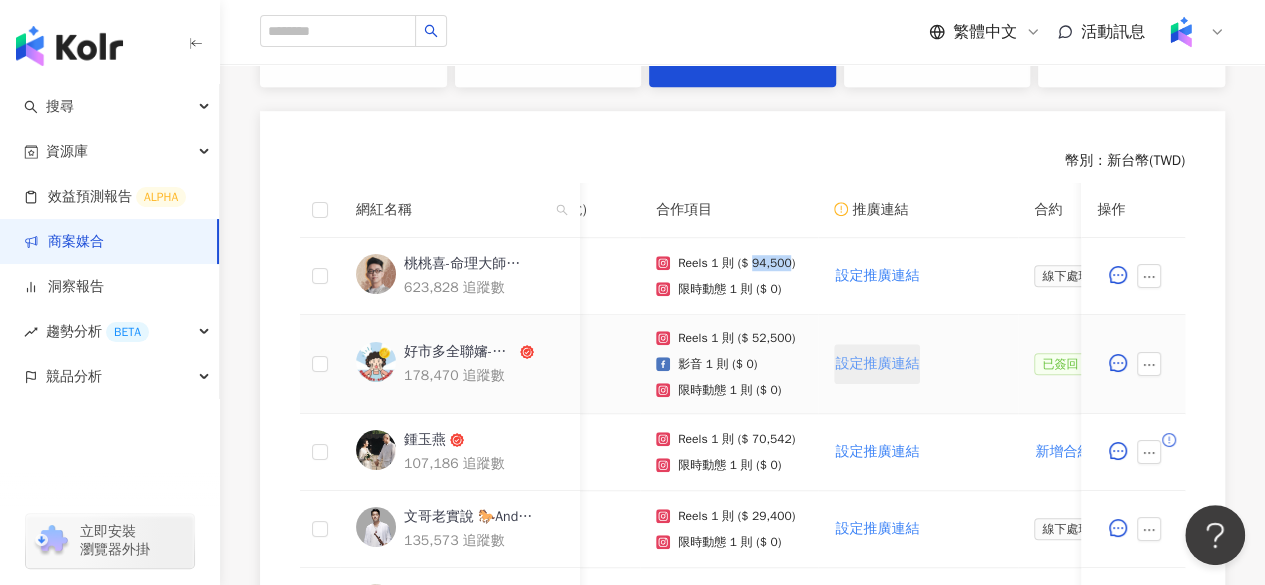 copy on "94,500" 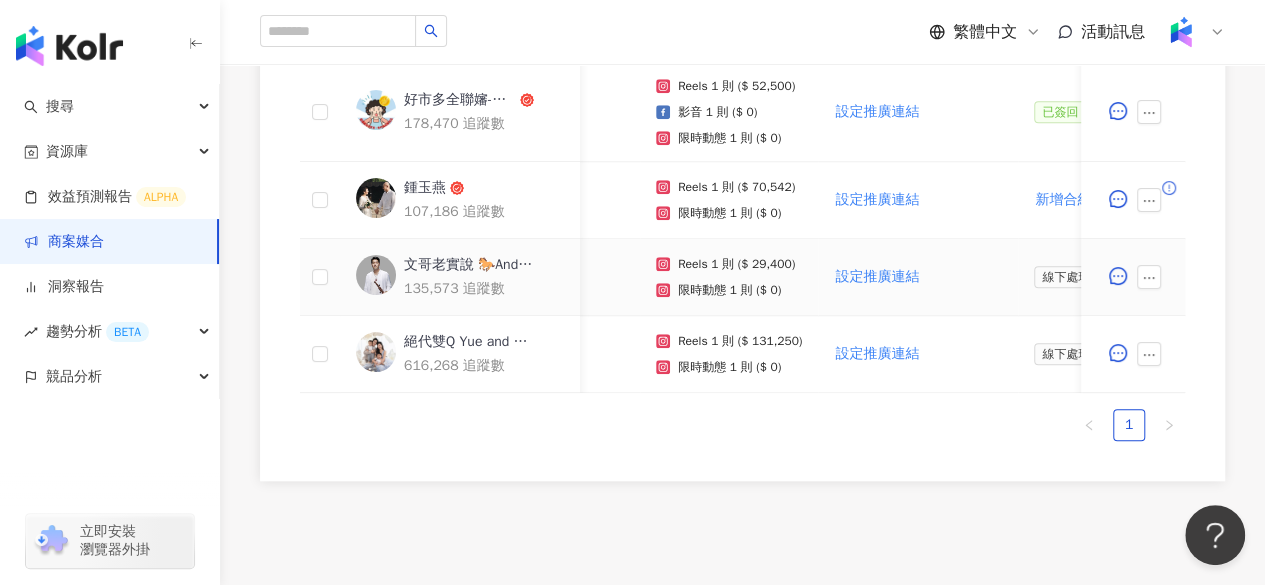 scroll, scrollTop: 798, scrollLeft: 0, axis: vertical 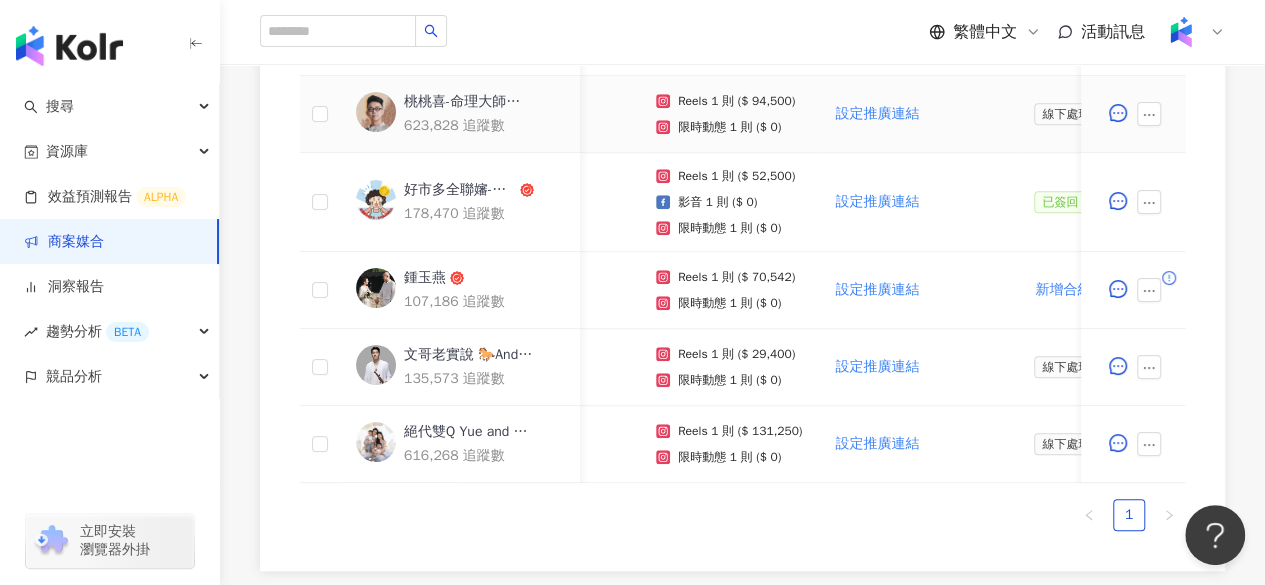 click on "桃桃喜-命理大師簡少年" at bounding box center (469, 102) 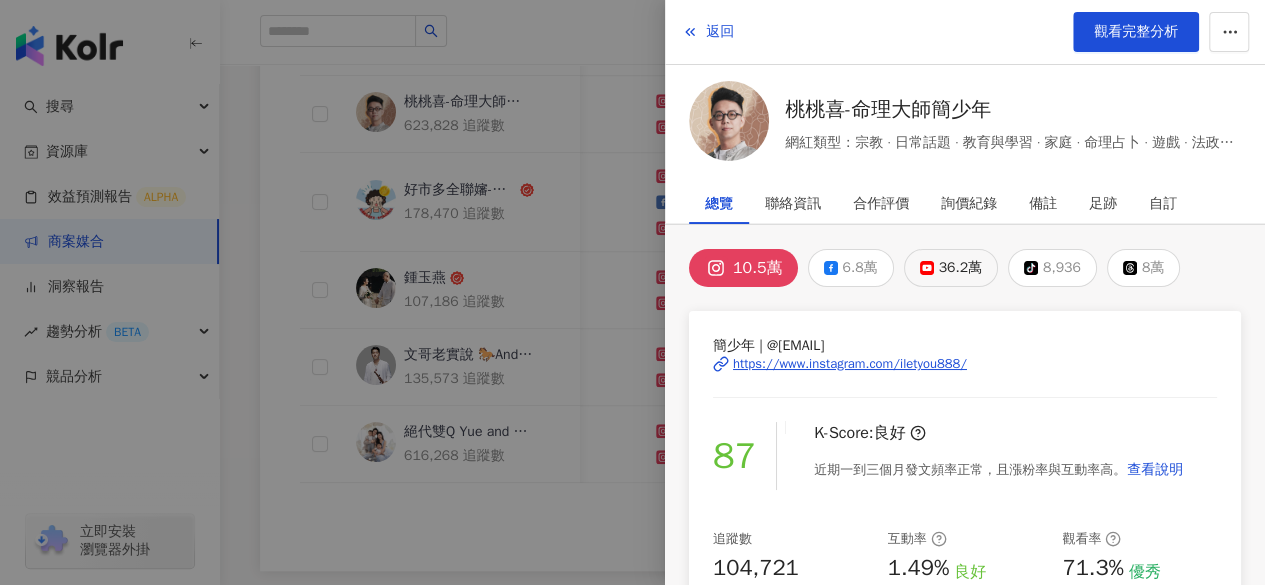 click on "36.2萬" at bounding box center [960, 268] 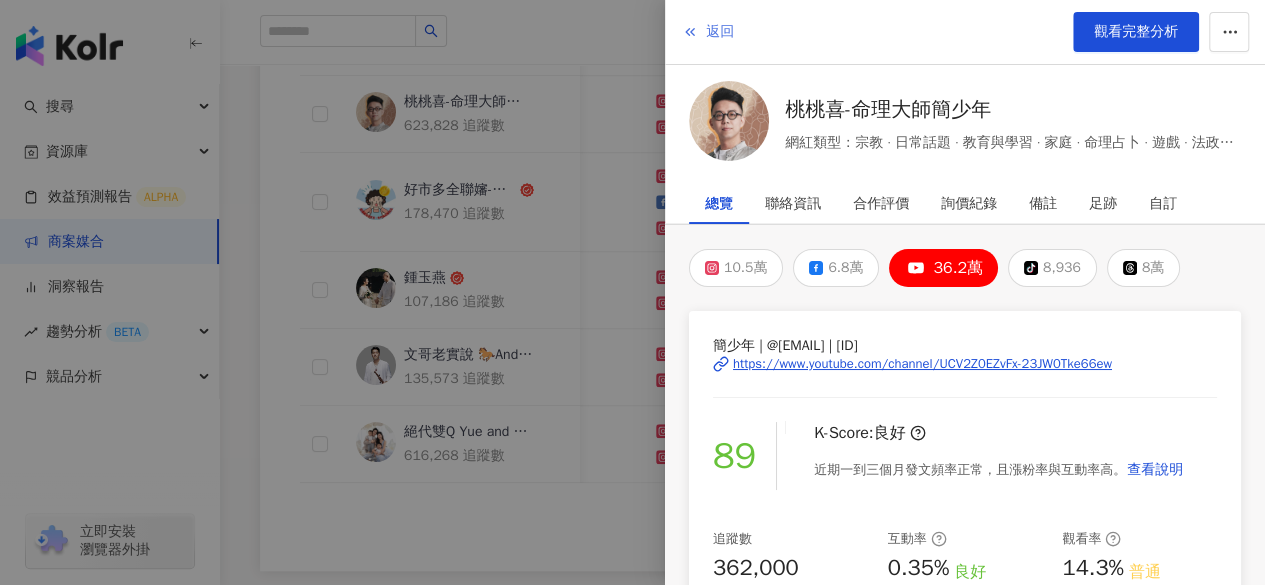 click on "返回" at bounding box center [720, 32] 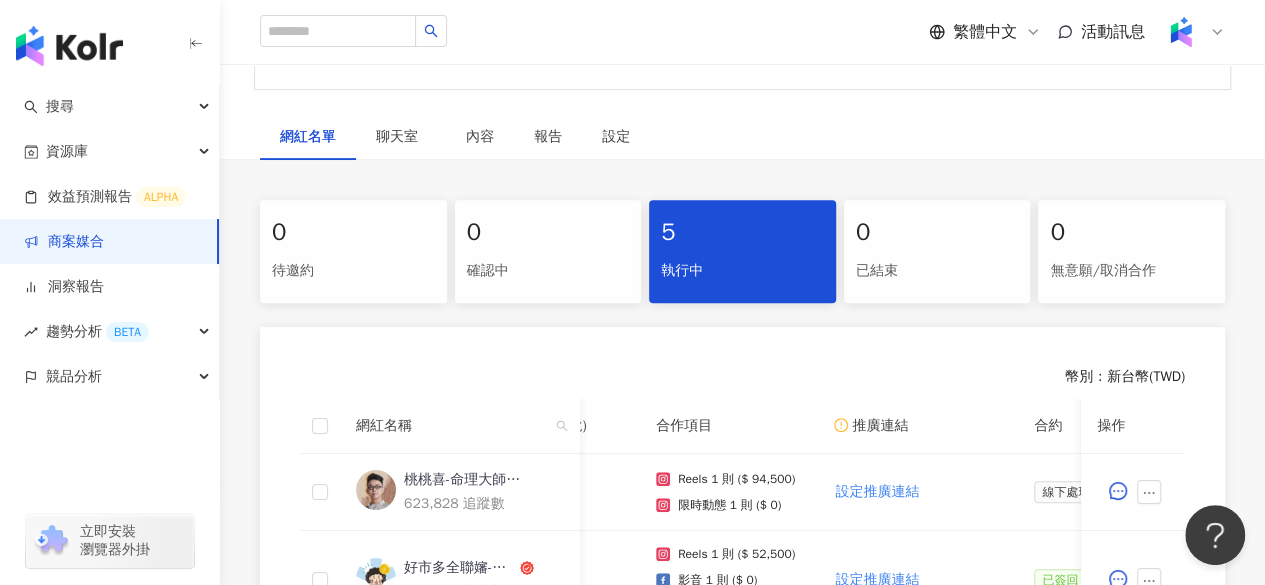scroll, scrollTop: 0, scrollLeft: 0, axis: both 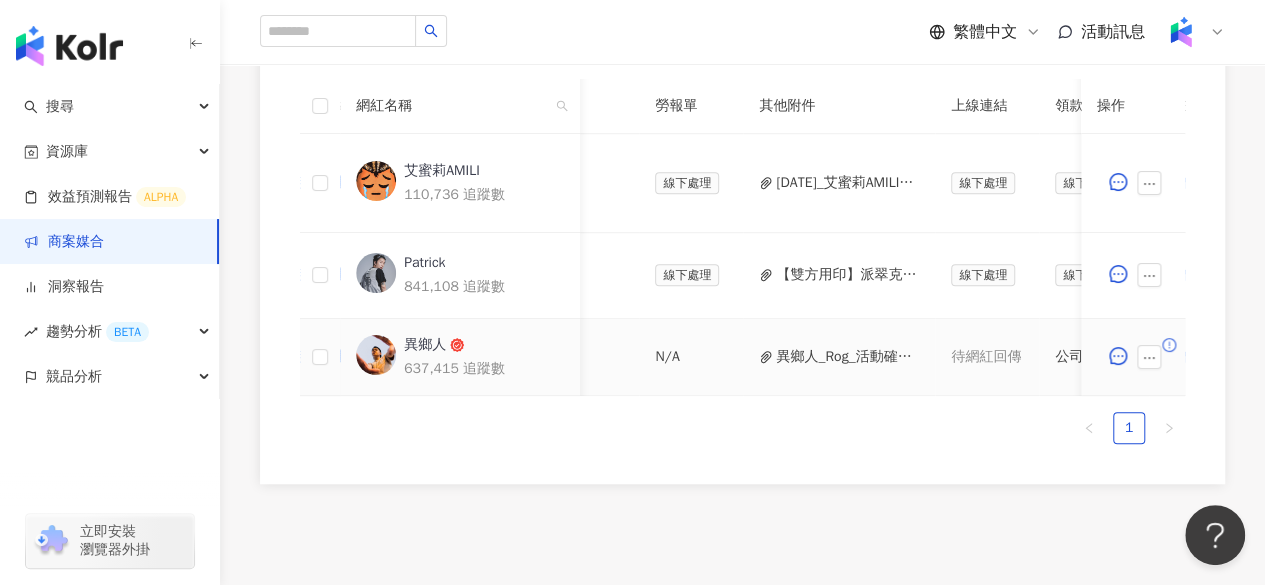 click on "異鄉人_Rog_活動確認單_回簽0604.pdf" at bounding box center (847, 357) 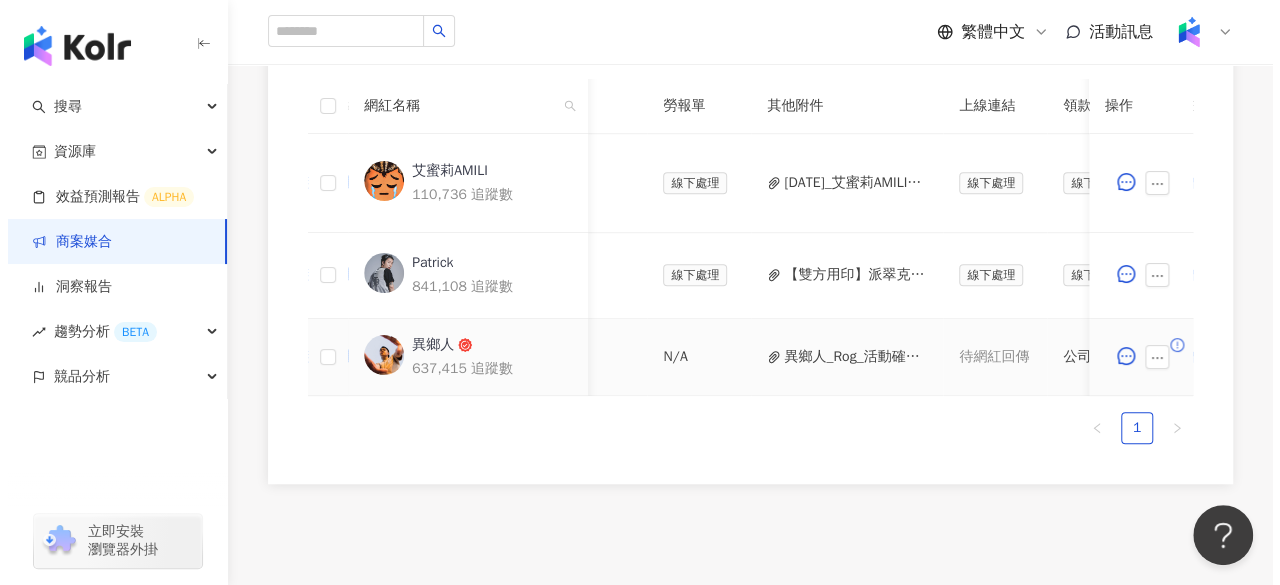 scroll, scrollTop: 0, scrollLeft: 1046, axis: horizontal 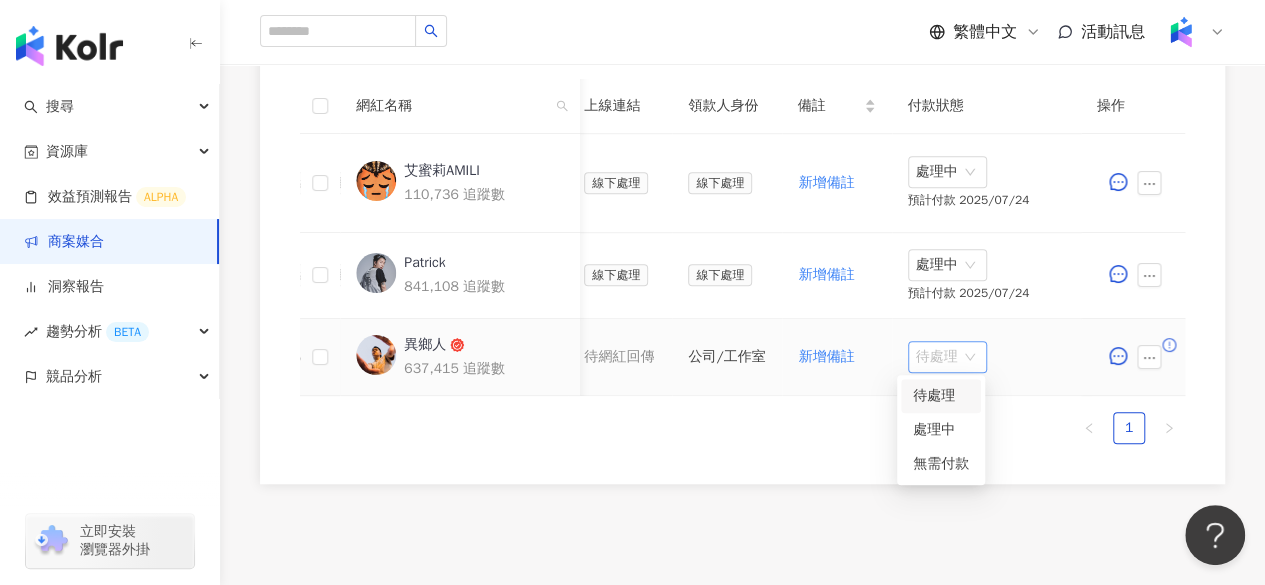 click on "待處理" at bounding box center [947, 357] 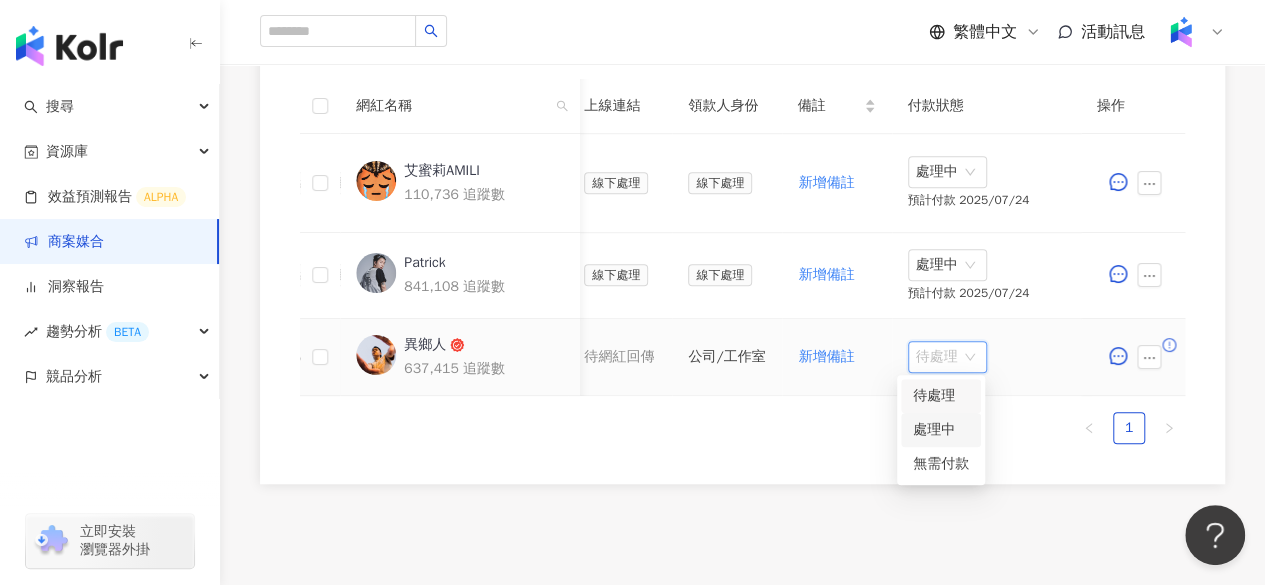 click on "處理中" at bounding box center (941, 430) 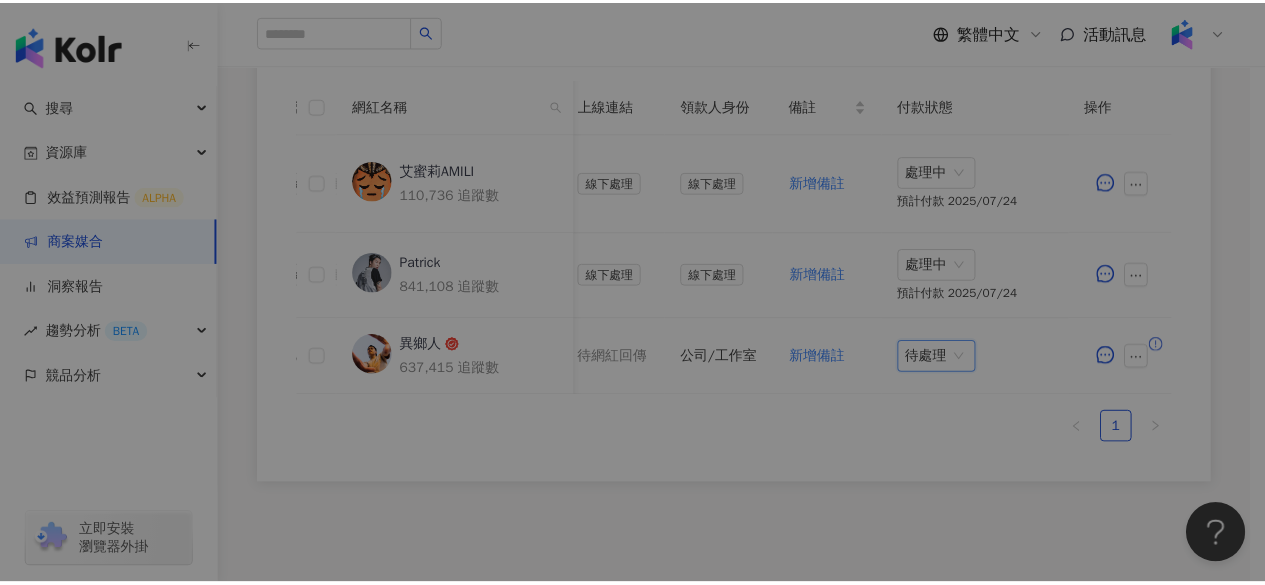 scroll, scrollTop: 0, scrollLeft: 1046, axis: horizontal 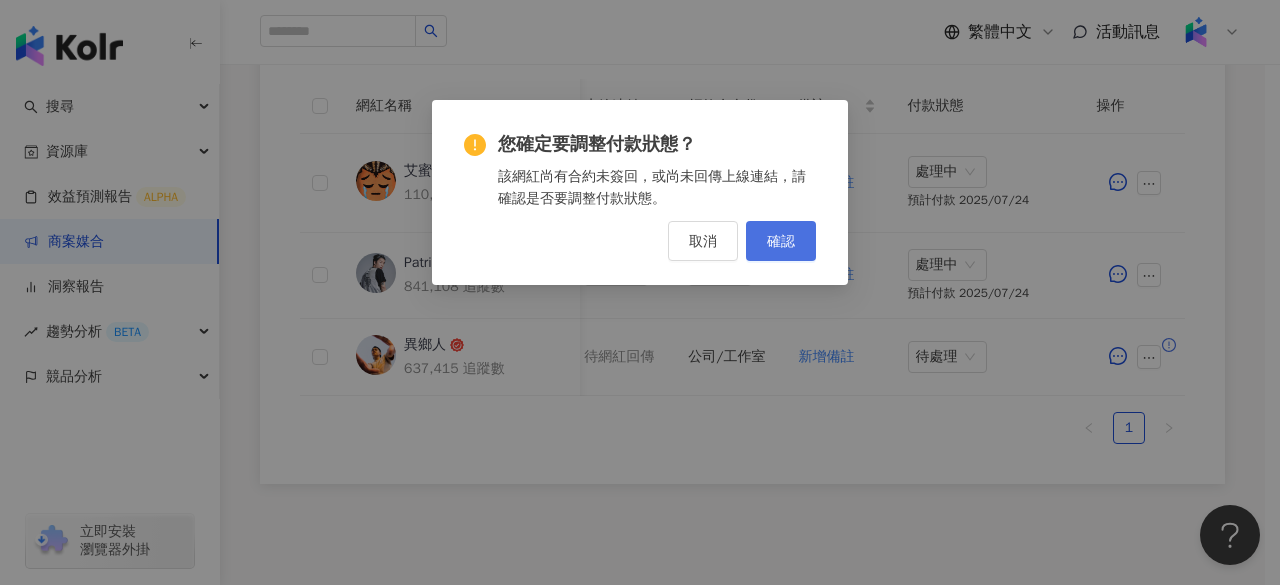 click on "確認" at bounding box center [781, 241] 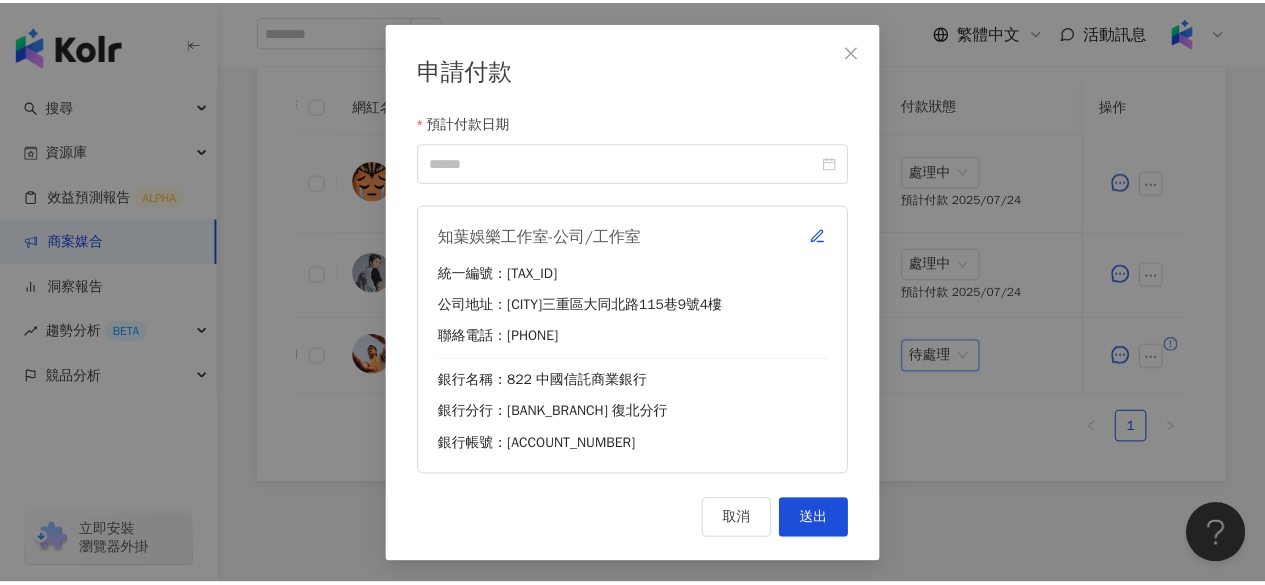 scroll, scrollTop: 0, scrollLeft: 1031, axis: horizontal 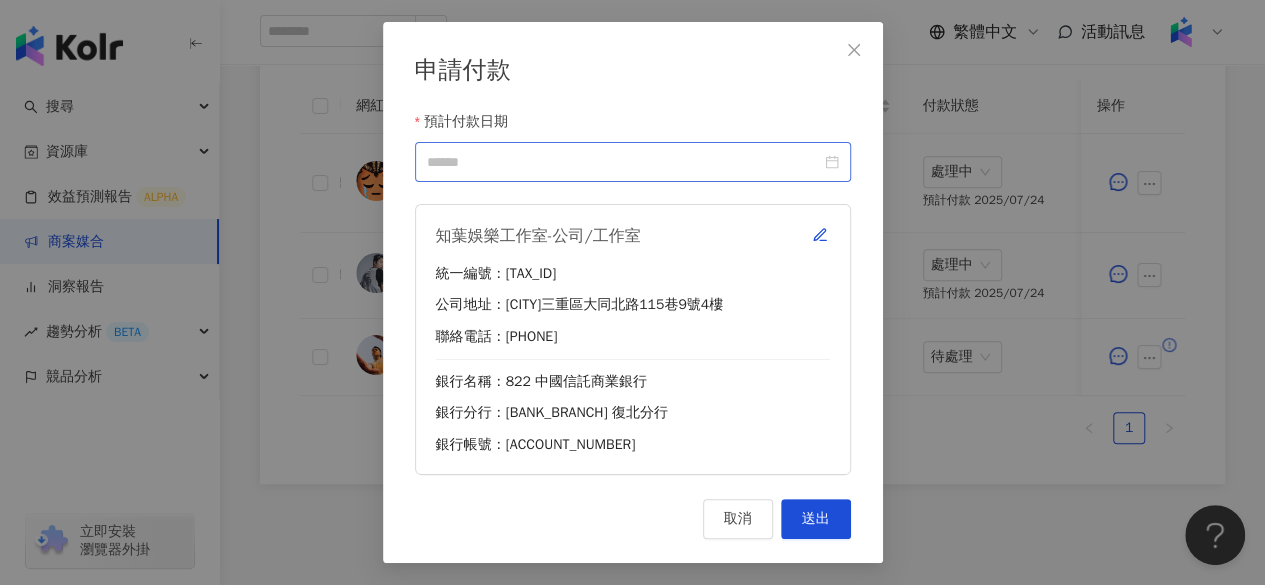 click at bounding box center (633, 162) 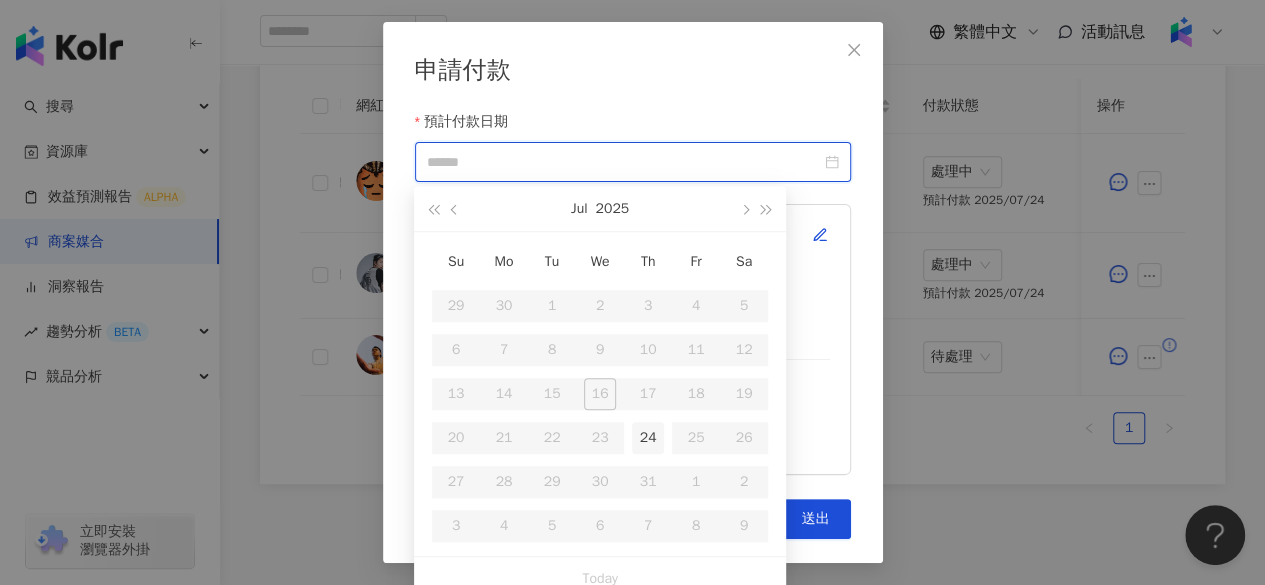 type on "**********" 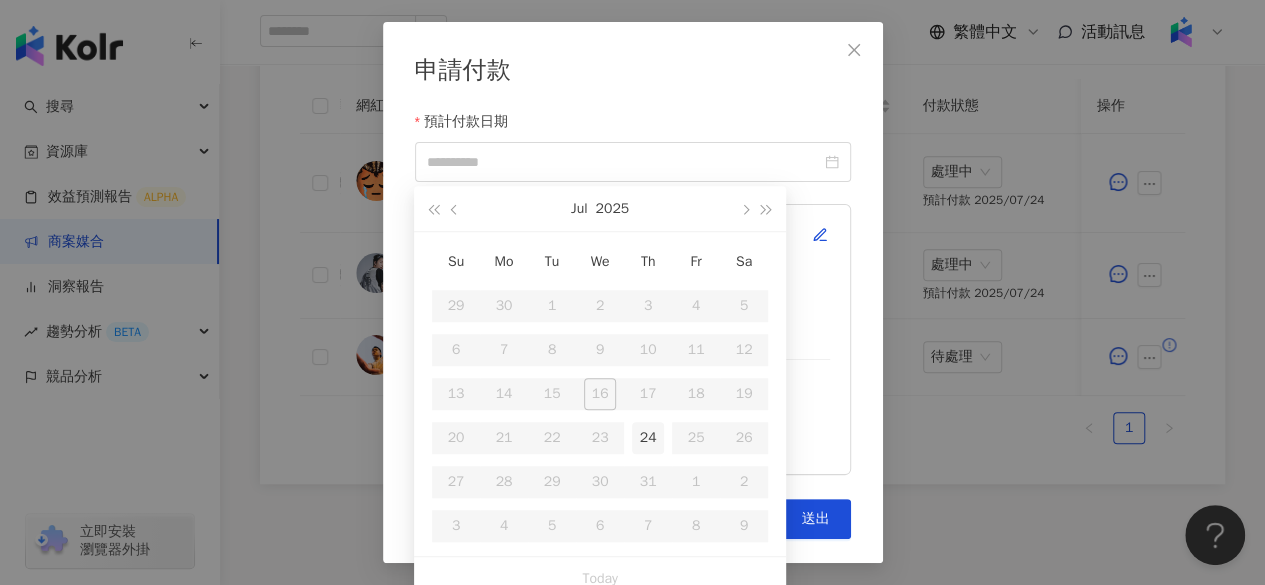 click on "24" at bounding box center [648, 438] 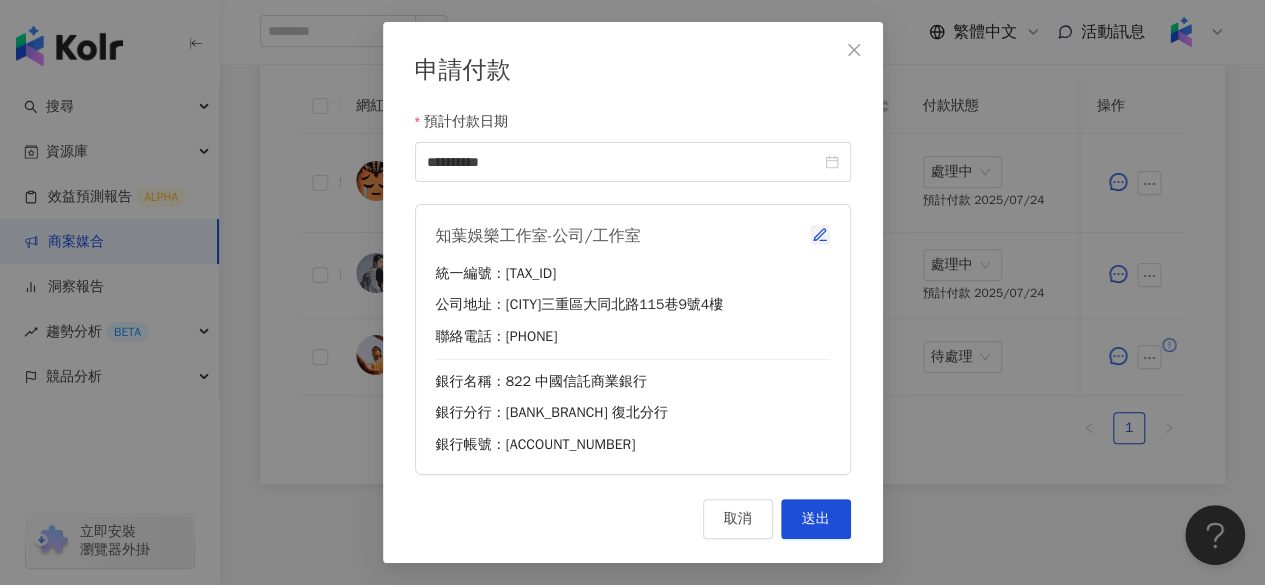 click at bounding box center (820, 235) 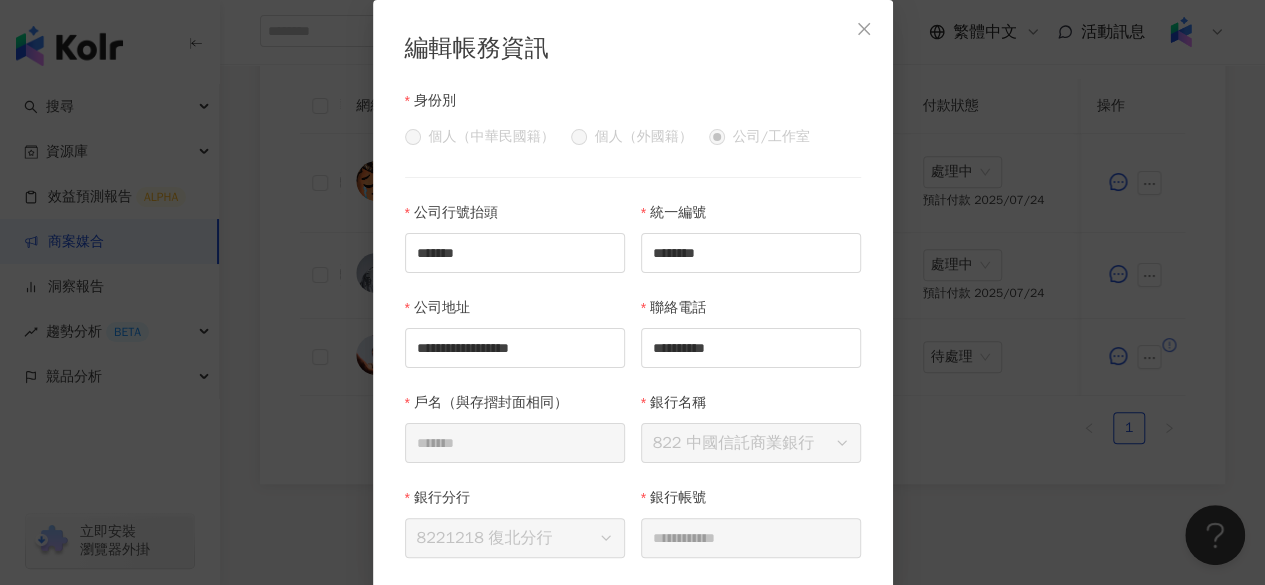 scroll, scrollTop: 80, scrollLeft: 0, axis: vertical 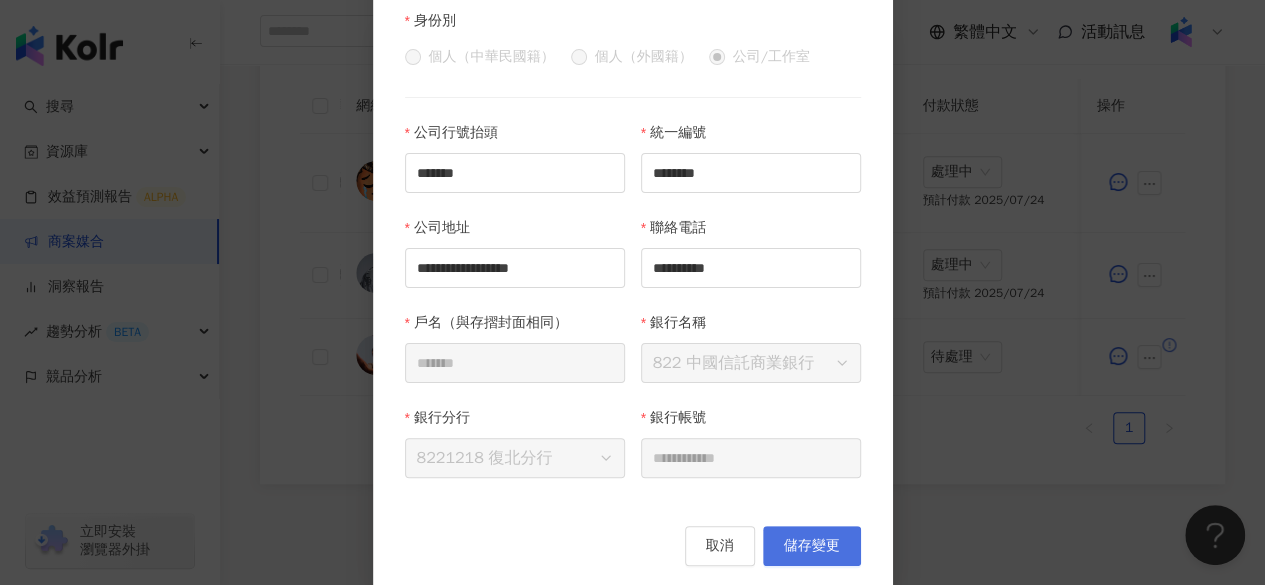 click on "儲存變更" at bounding box center [812, 546] 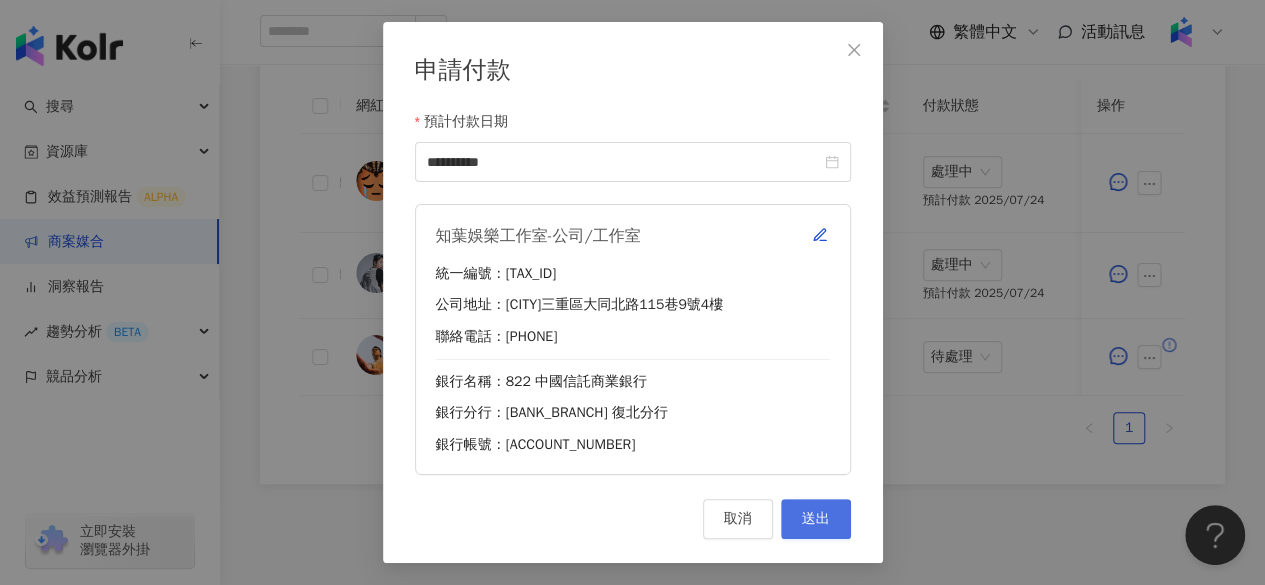 click on "送出" at bounding box center [816, 519] 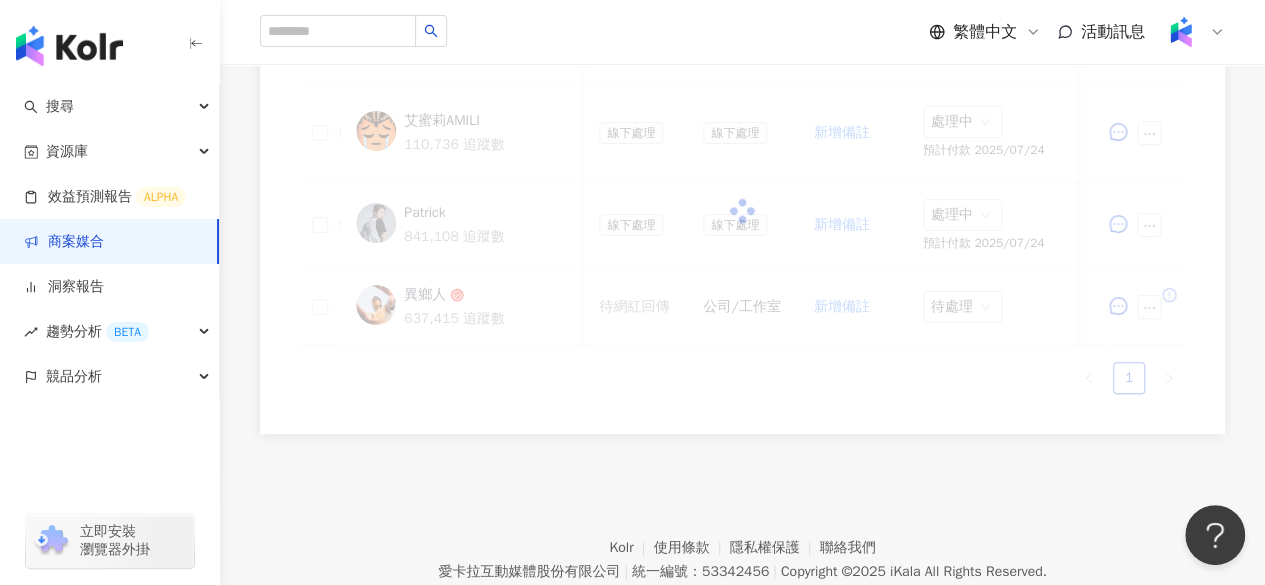 scroll, scrollTop: 630, scrollLeft: 0, axis: vertical 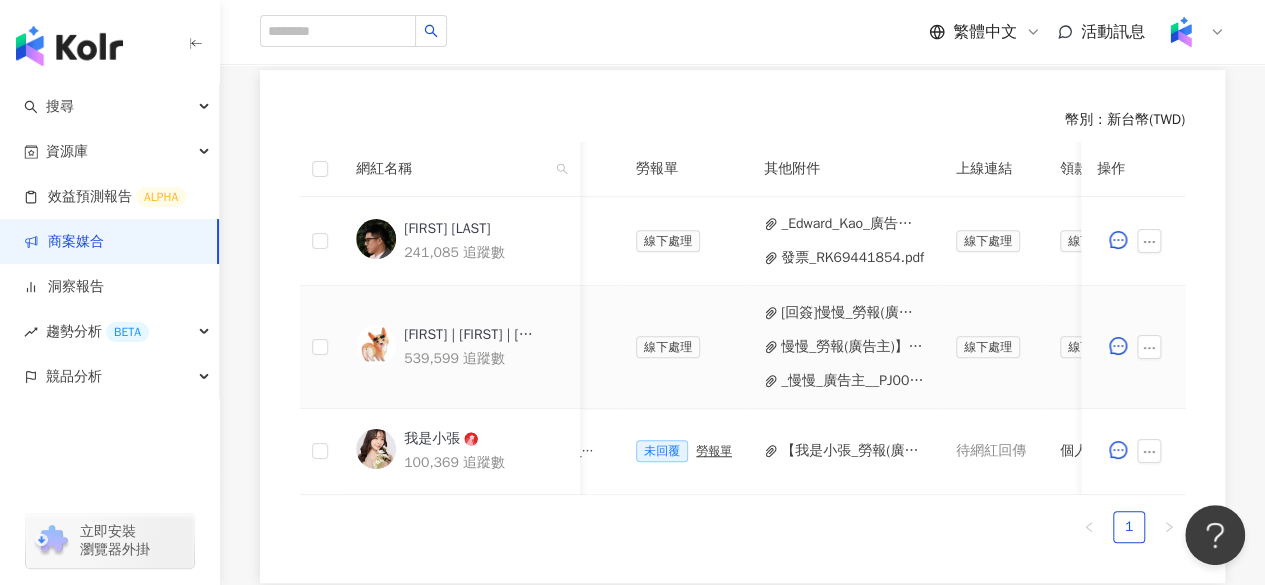 click on "[回簽]慢慢_勞報(廣告主)】PJ0001493 中華黃頁_中華電信_202504_KOL專案.pdf" at bounding box center (852, 313) 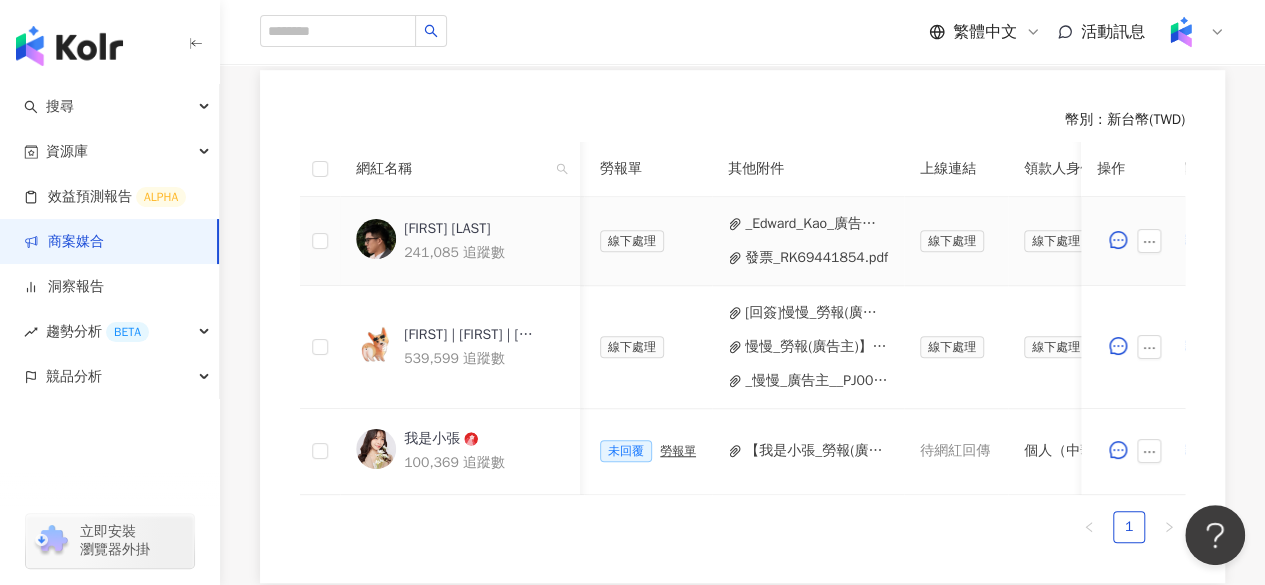 scroll, scrollTop: 0, scrollLeft: 728, axis: horizontal 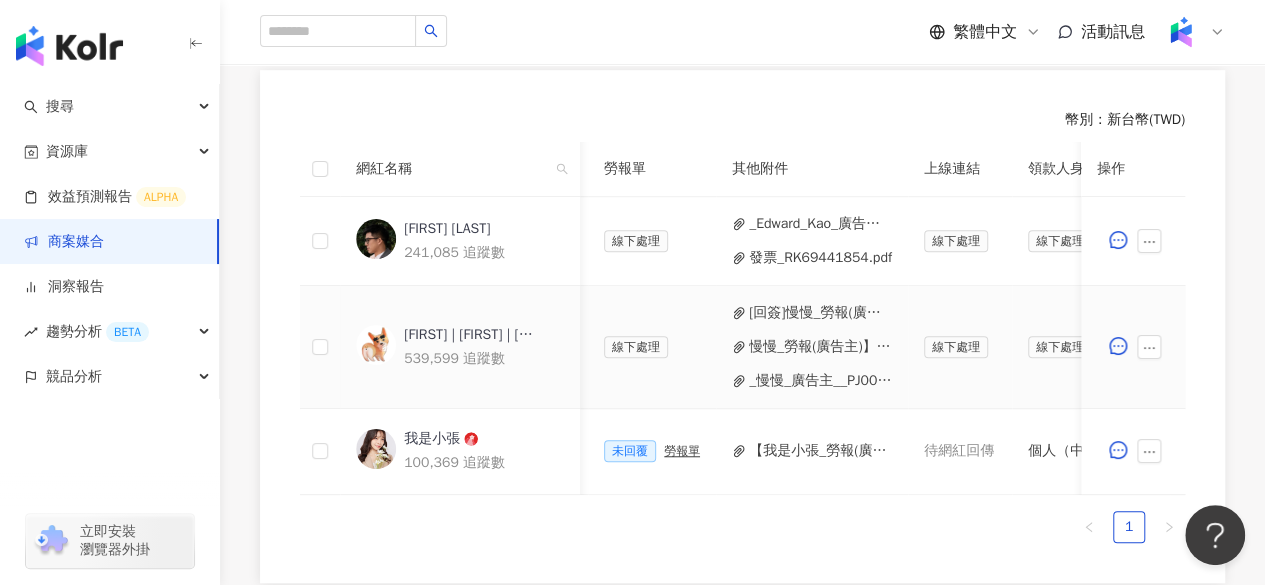 click on "_慢慢_廣告主__PJ0001493_中華黃頁_中華電信_202504_KOL專案_活動確認單__1_.pdf" at bounding box center (820, 381) 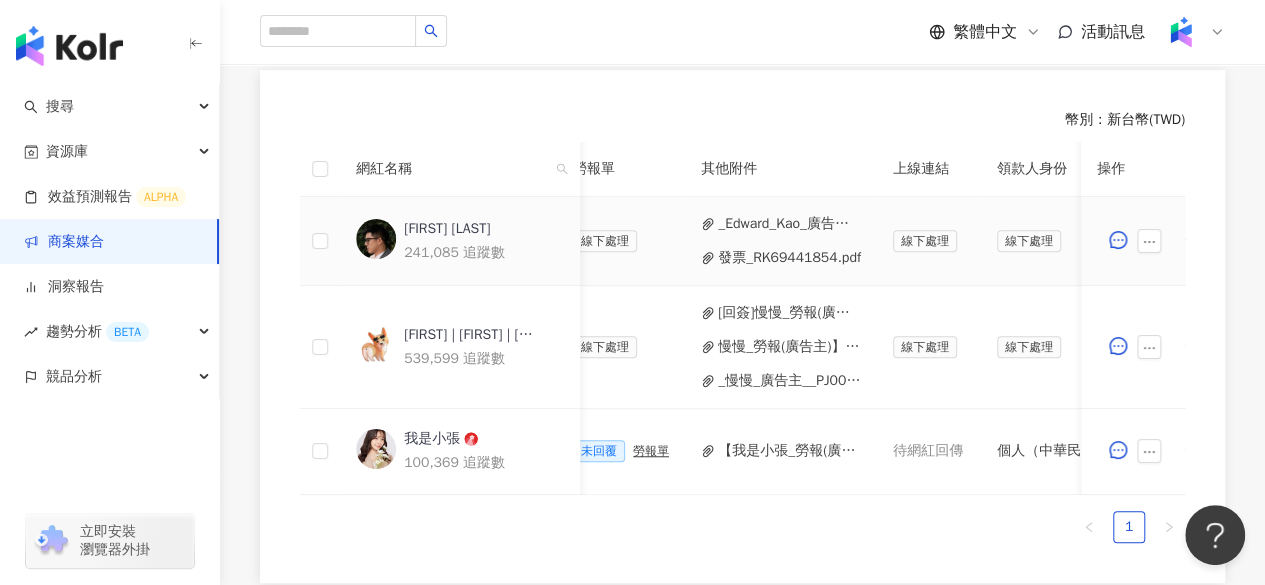 scroll, scrollTop: 0, scrollLeft: 762, axis: horizontal 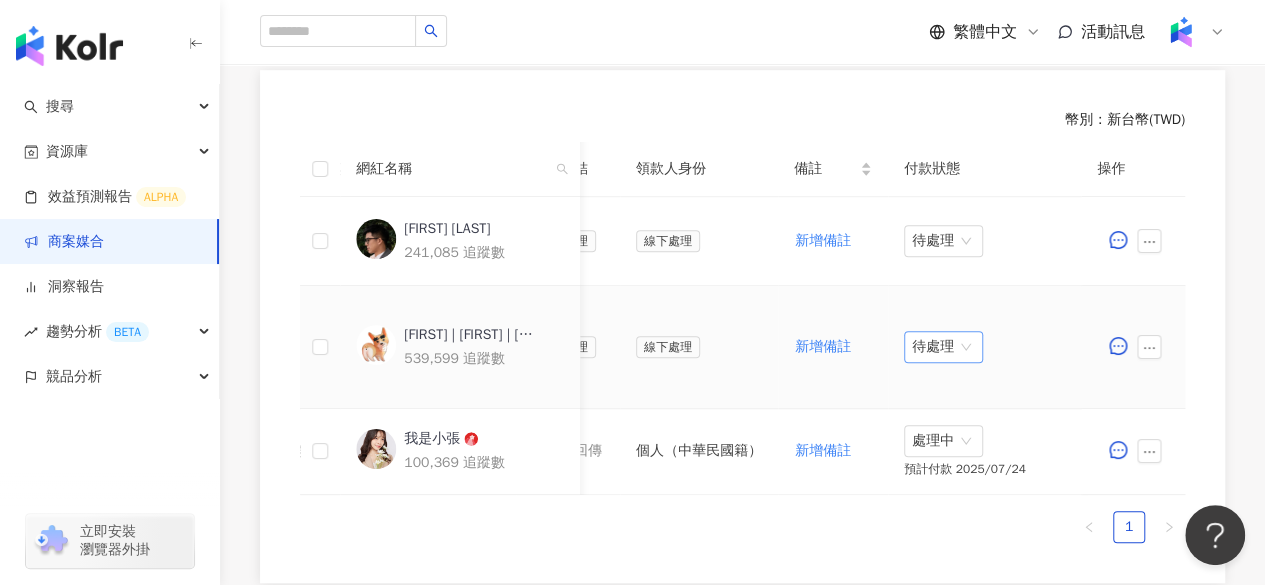 click on "待處理" at bounding box center (943, 347) 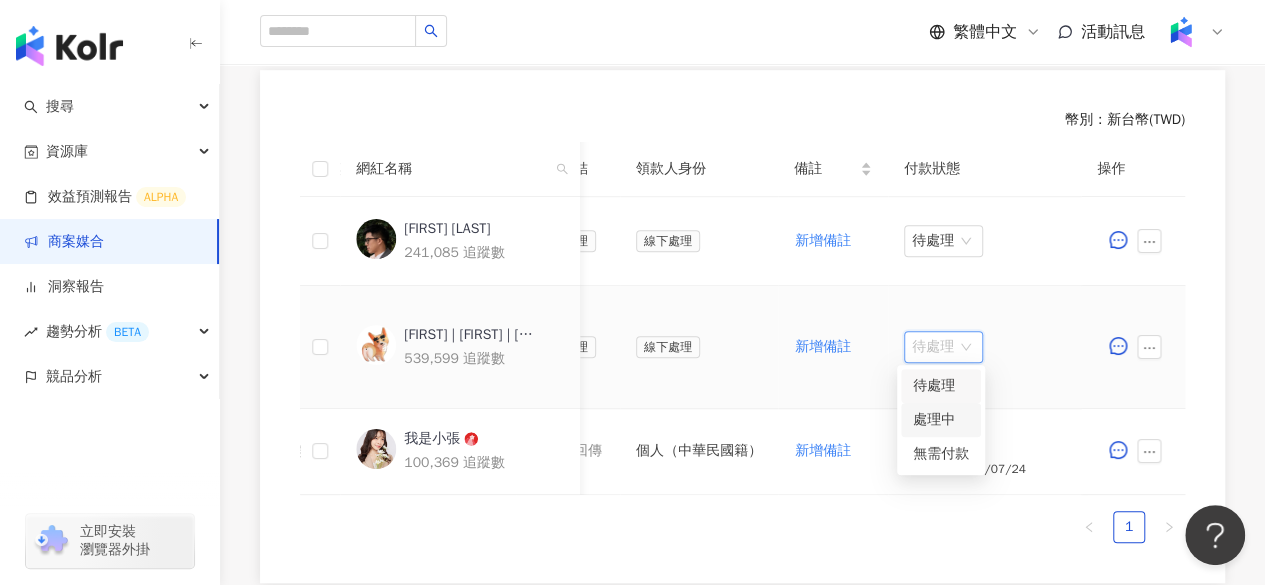 click on "處理中" at bounding box center (941, 420) 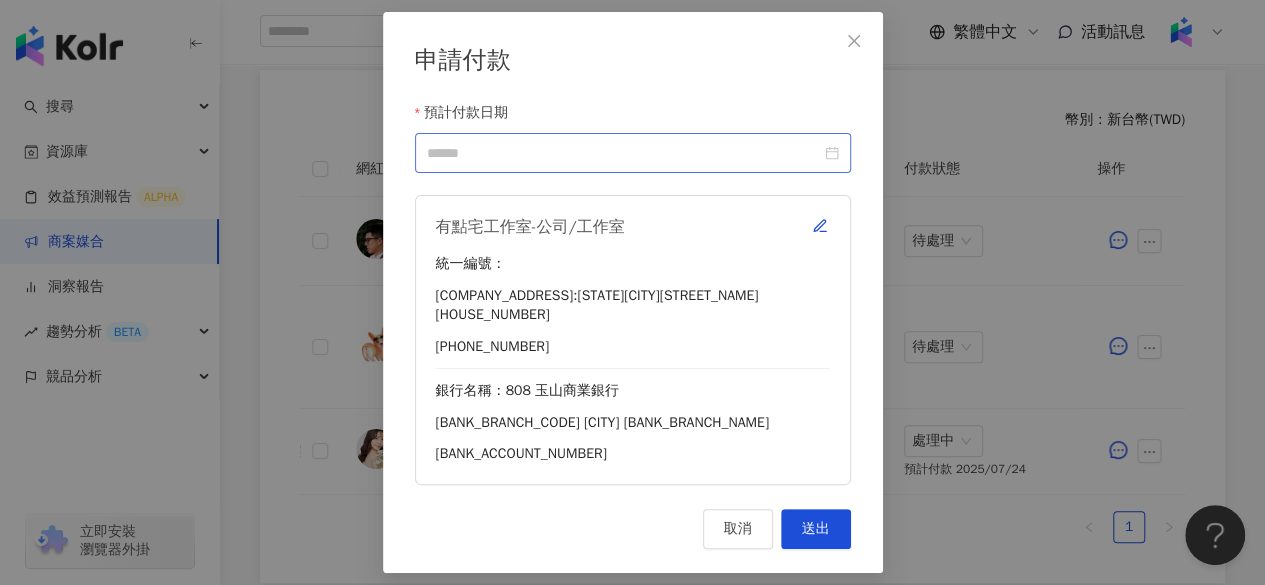 click at bounding box center [633, 153] 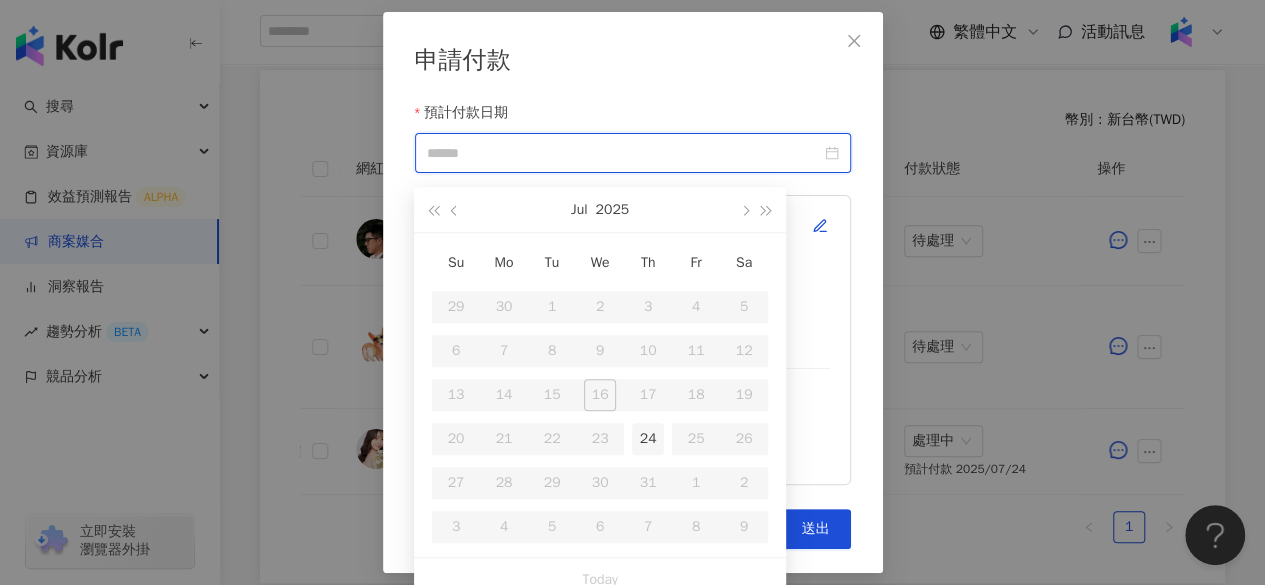 type on "**********" 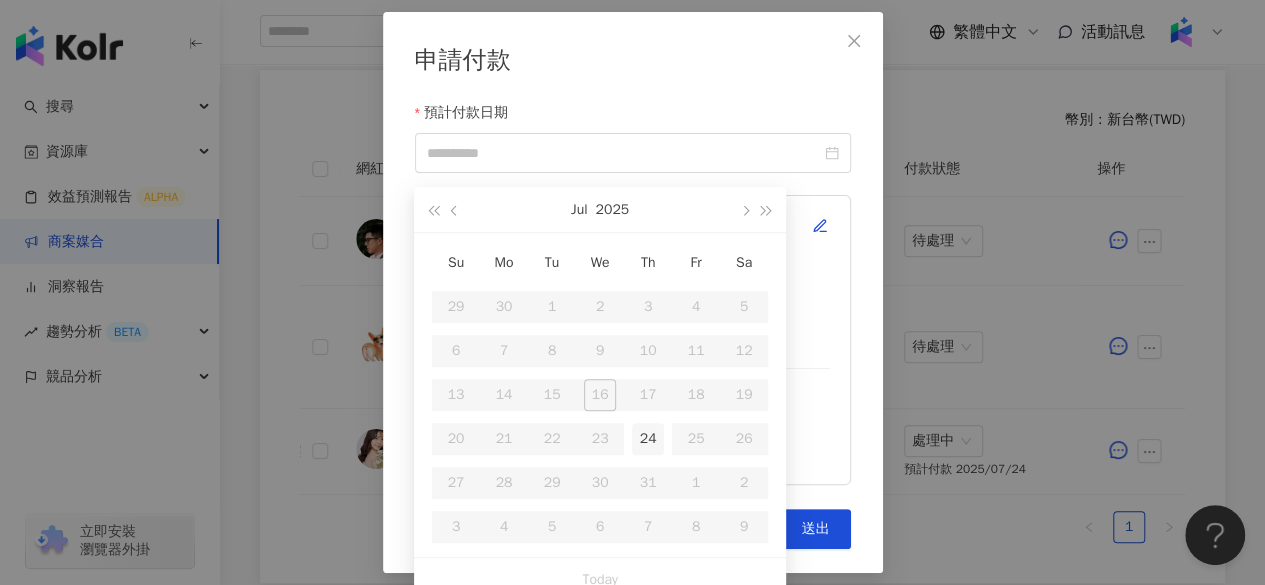 click on "24" at bounding box center (648, 439) 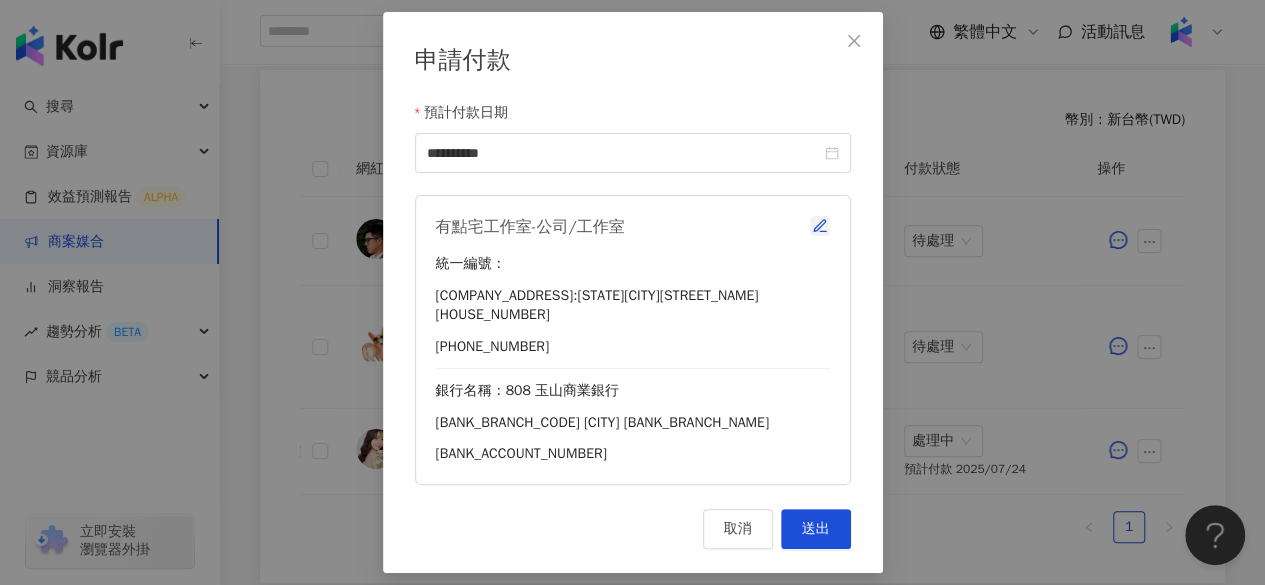 click 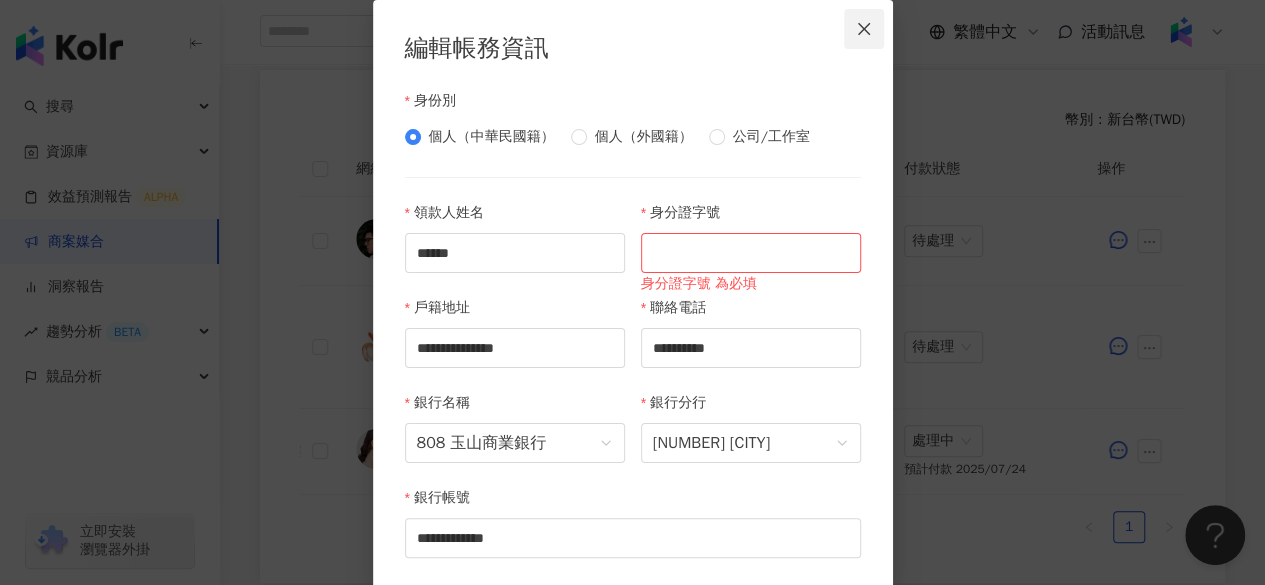 click at bounding box center [864, 29] 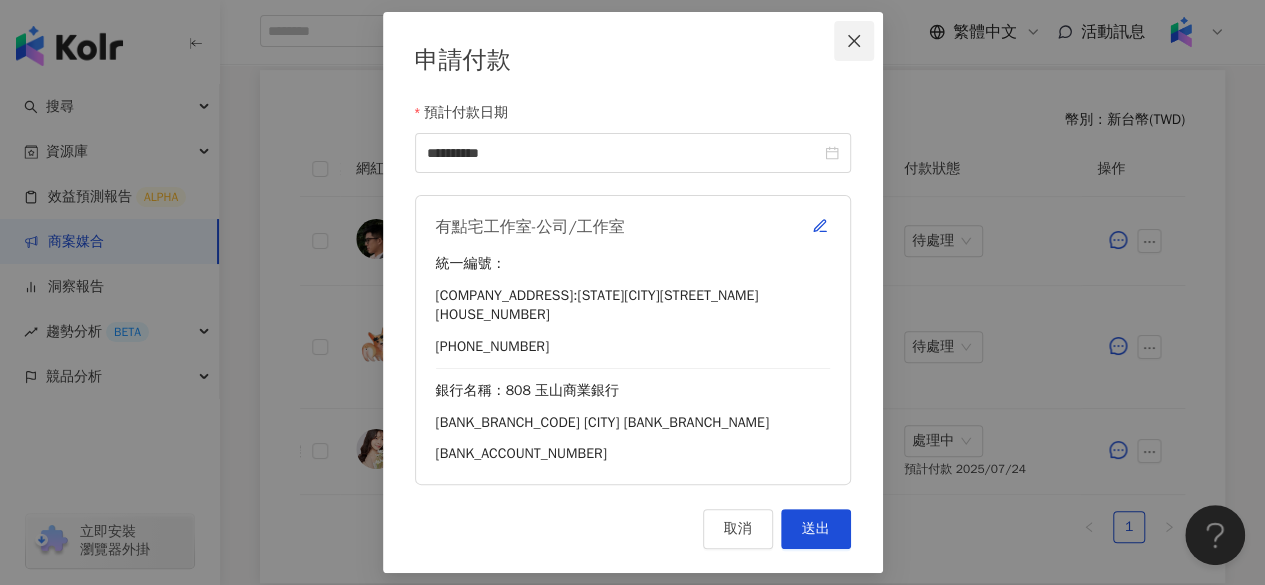 click 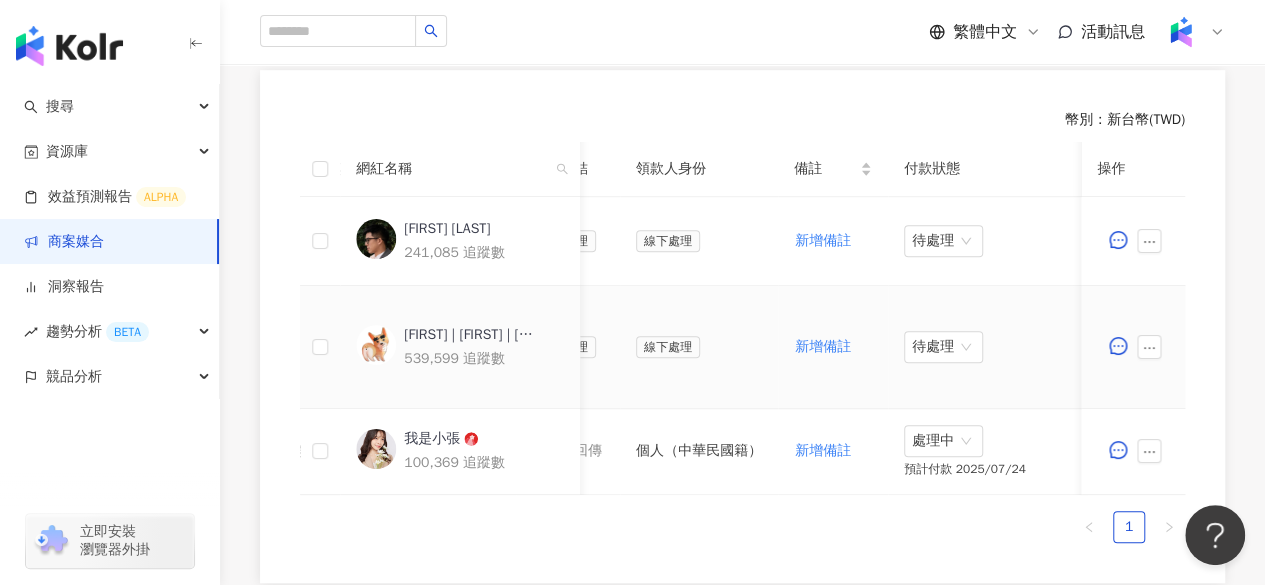 scroll, scrollTop: 0, scrollLeft: 780, axis: horizontal 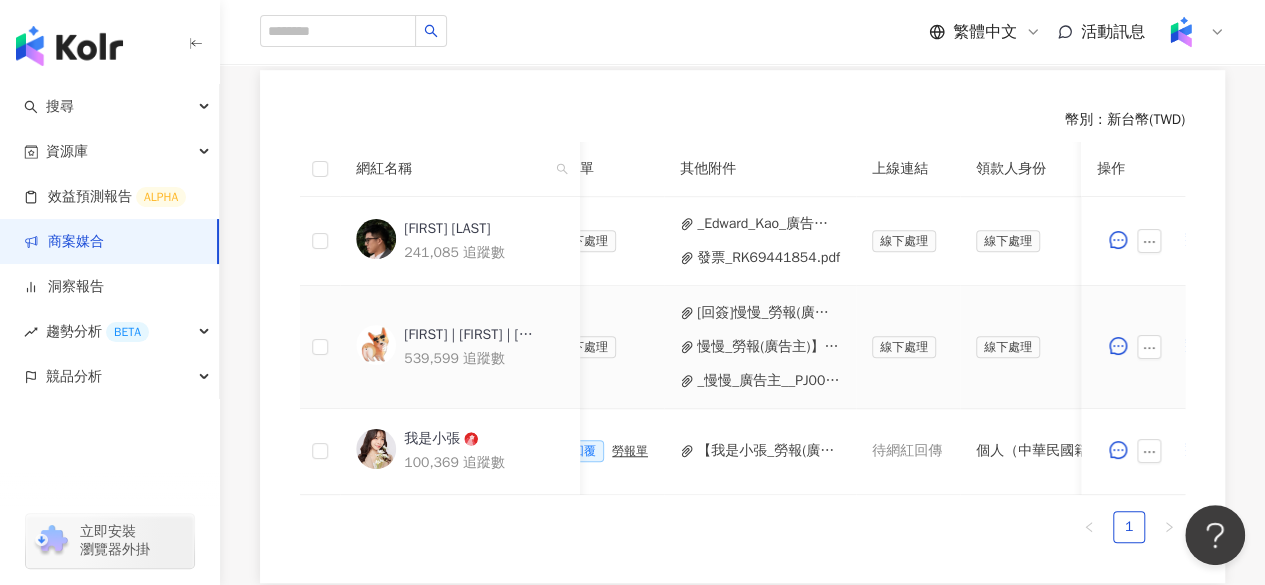 click on "[回簽]慢慢_勞報(廣告主)】PJ0001493 中華黃頁_中華電信_202504_KOL專案.pdf" at bounding box center [768, 313] 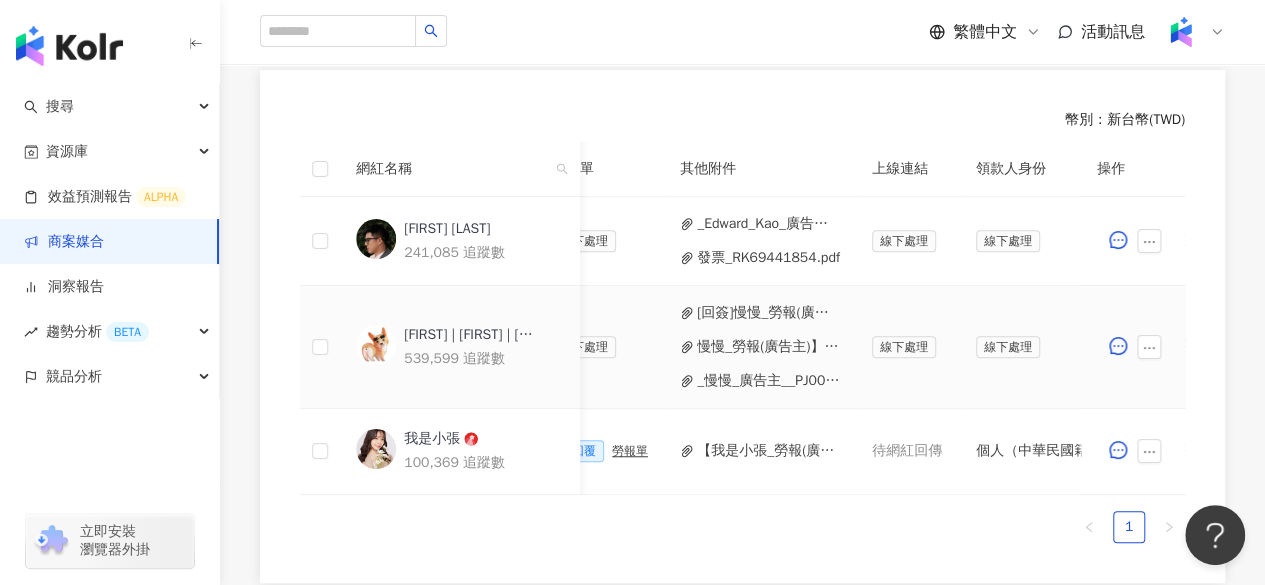 scroll, scrollTop: 0, scrollLeft: 1120, axis: horizontal 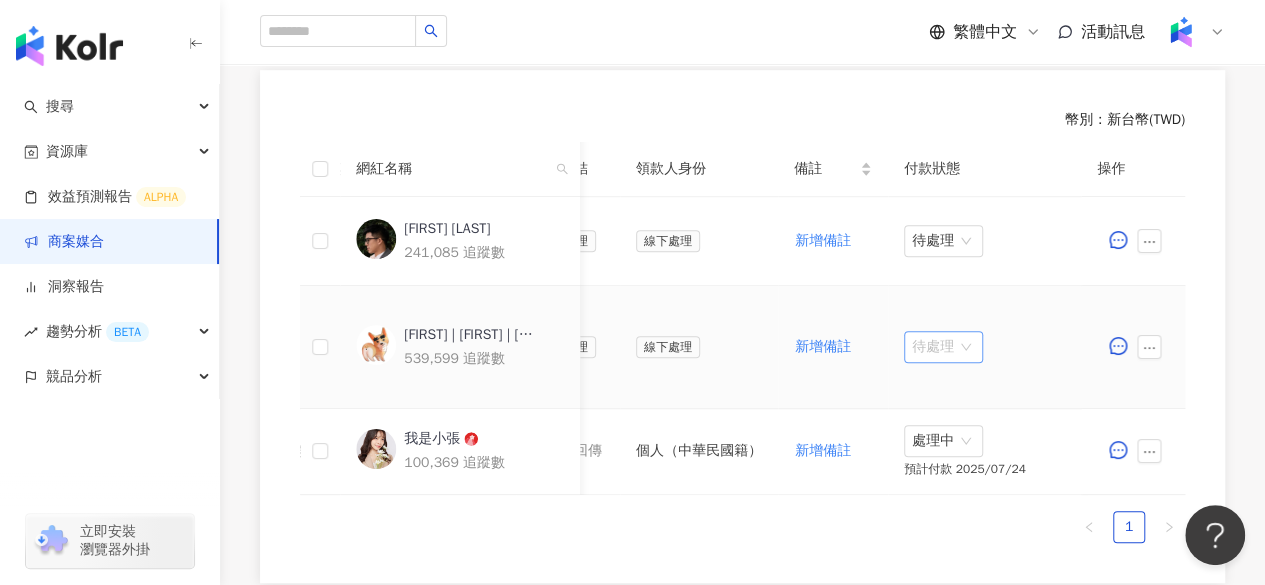 click on "待處理" at bounding box center [943, 347] 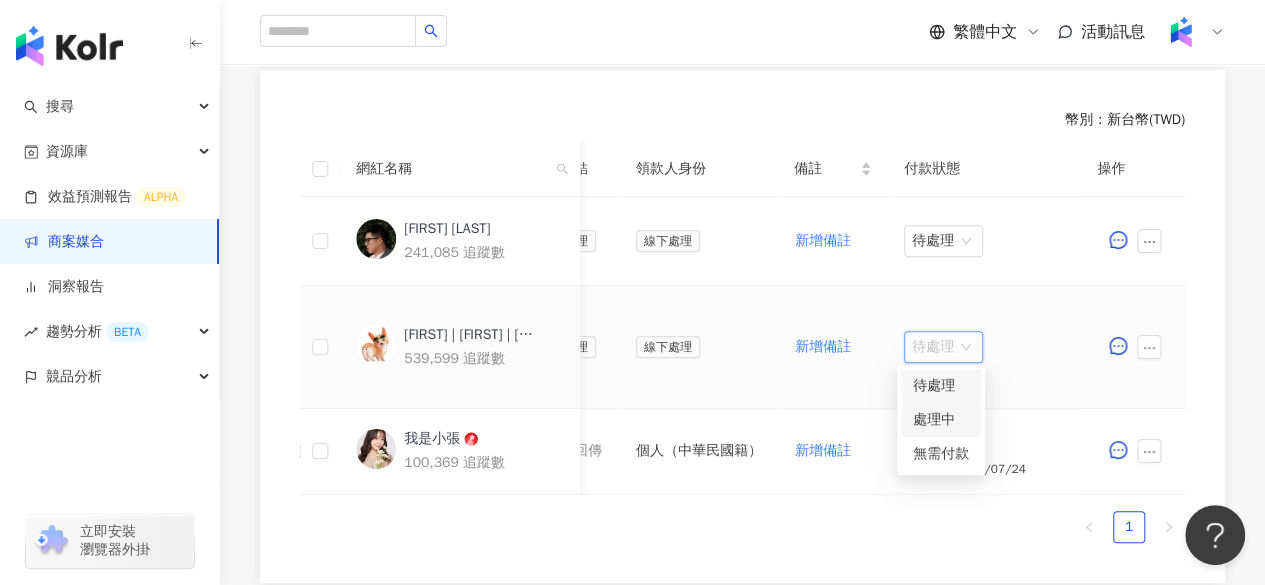 click on "處理中" at bounding box center (941, 420) 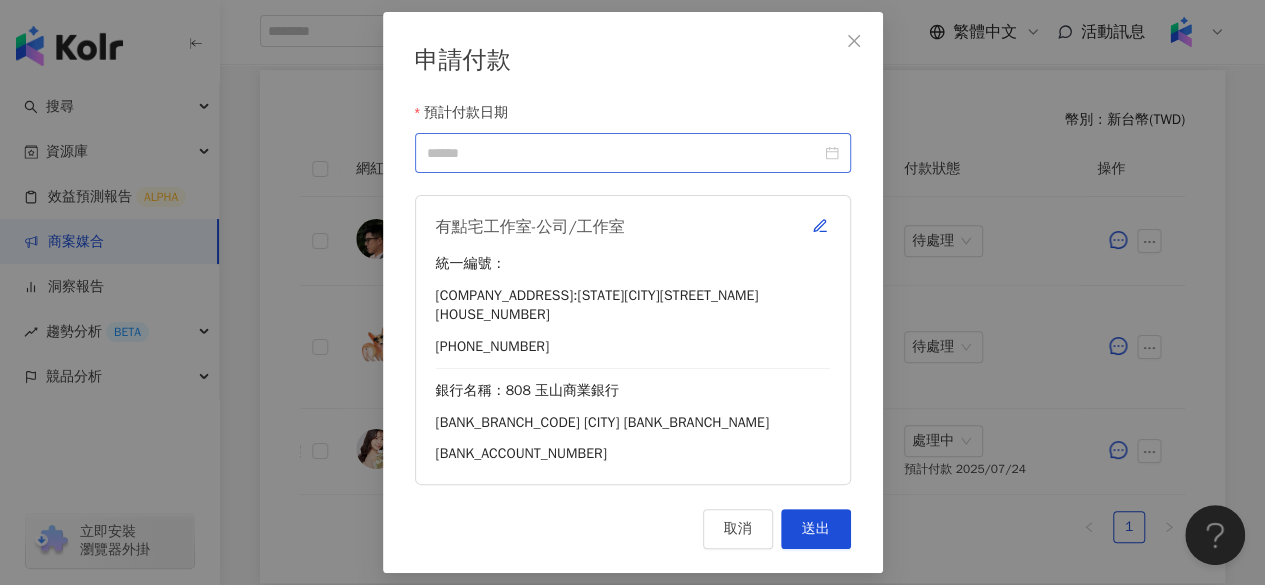 click at bounding box center (633, 153) 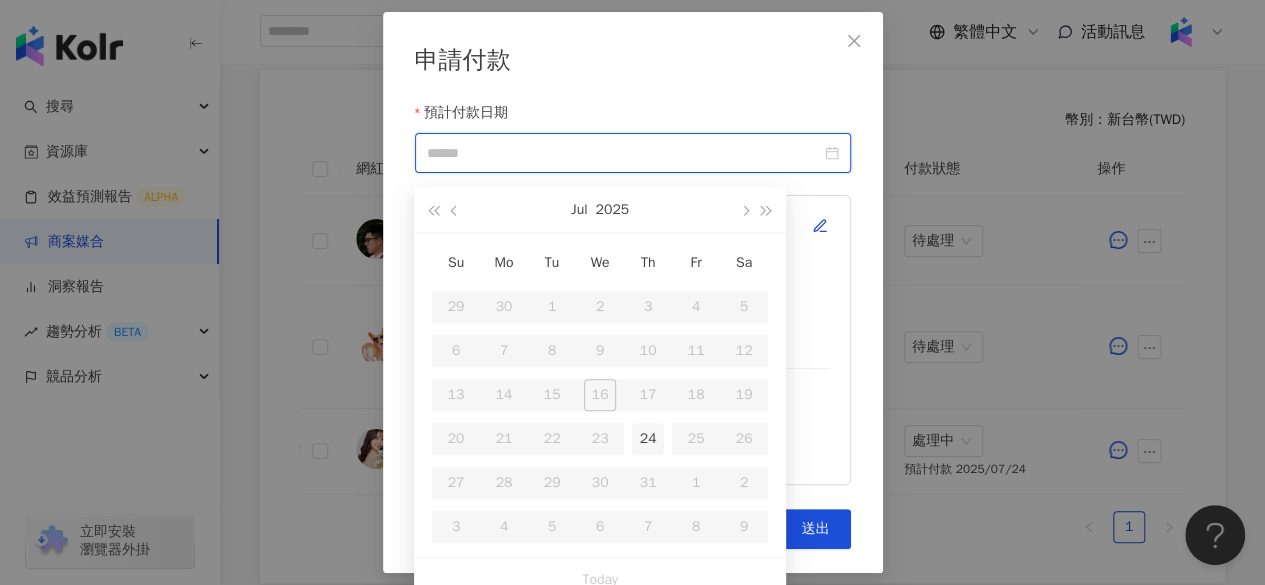 type on "**********" 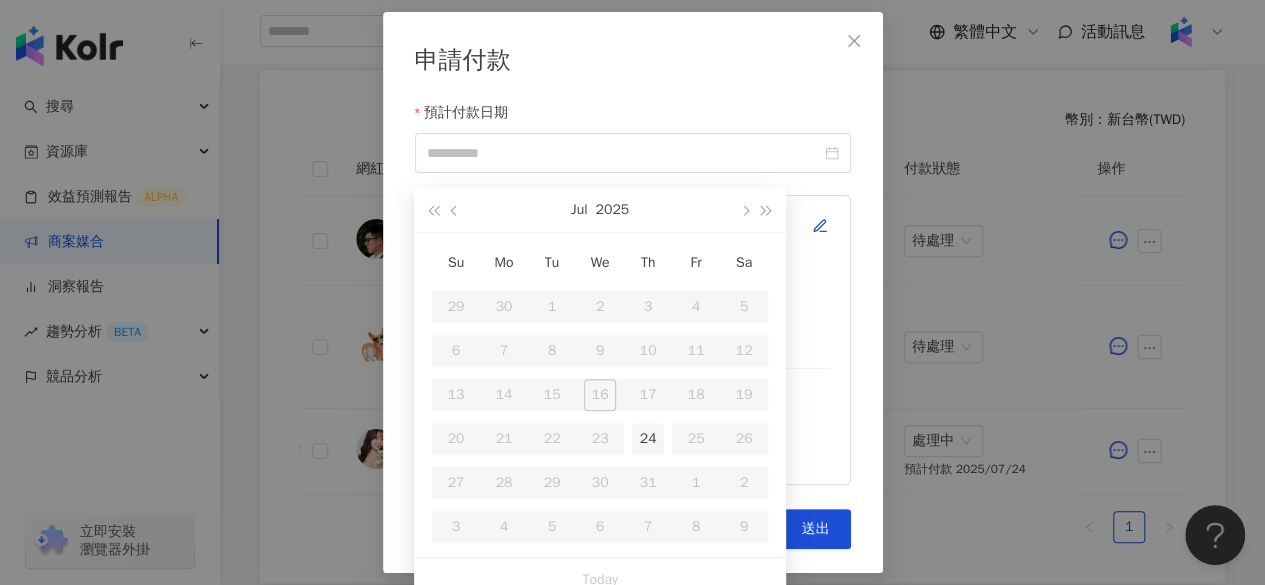 click on "24" at bounding box center [648, 439] 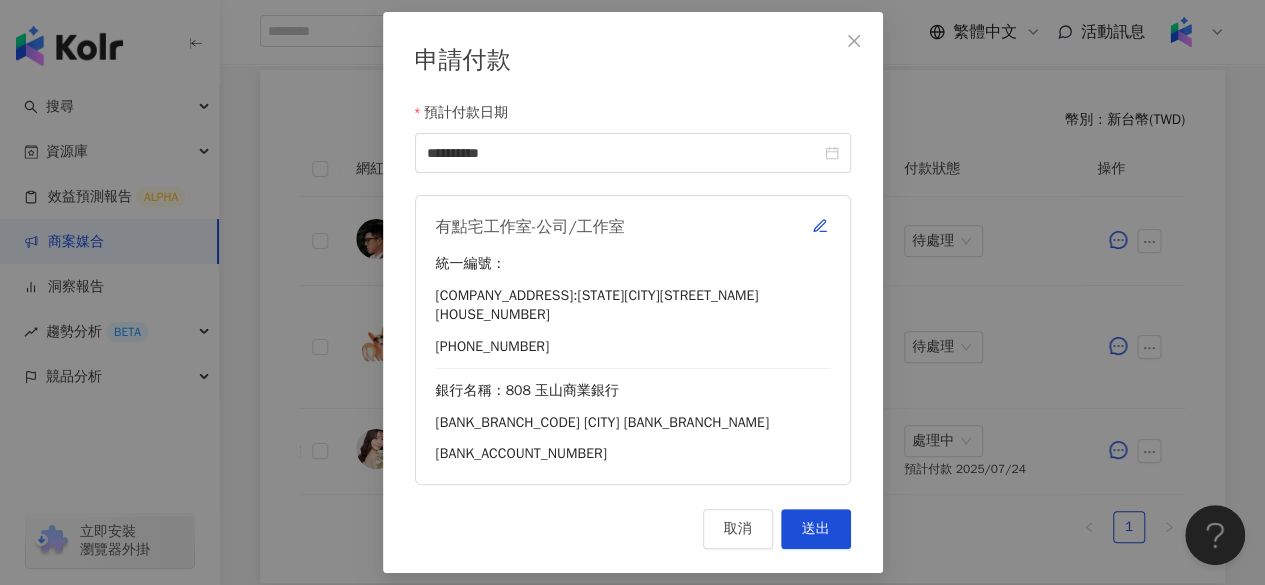 click on "[COMPANY_TYPE]-[COMPANY_TYPE] [UNIFIED_NUMBER]: [ADDRESS_TYPE]:[STATE][CITY][STREET_NAME][HOUSE_NUMBER] [PHONE_NUMBER]:[PHONE_NUMBER] [BANK_NAME]:[BANK_CODE] [BANK_NAME] [BANK_BRANCH_CODE] [CITY] [BANK_BRANCH_NAME] [BANK_ACCOUNT_NUMBER]: [BANK_ACCOUNT_NUMBER]" at bounding box center [633, 340] 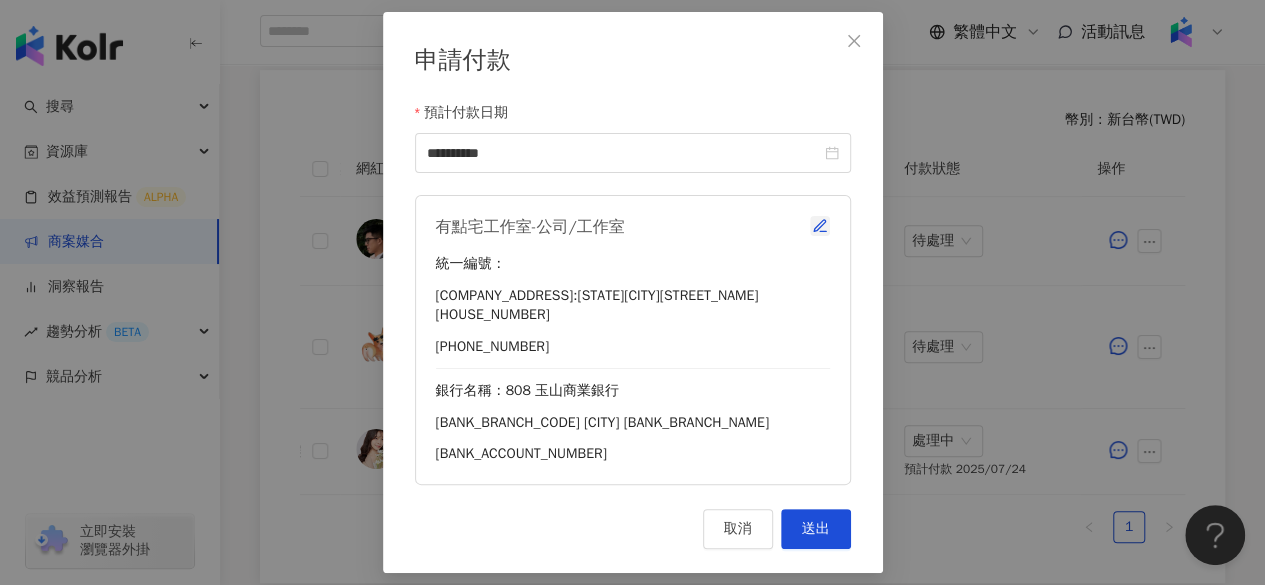 click 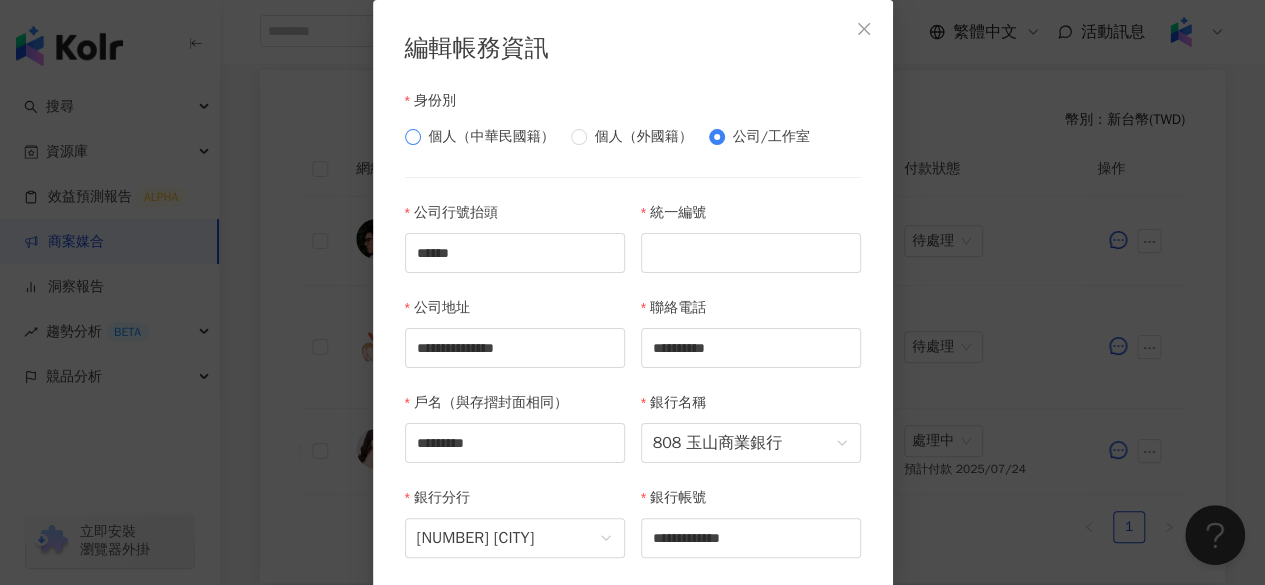 click on "個人（中華民國籍）" at bounding box center [492, 137] 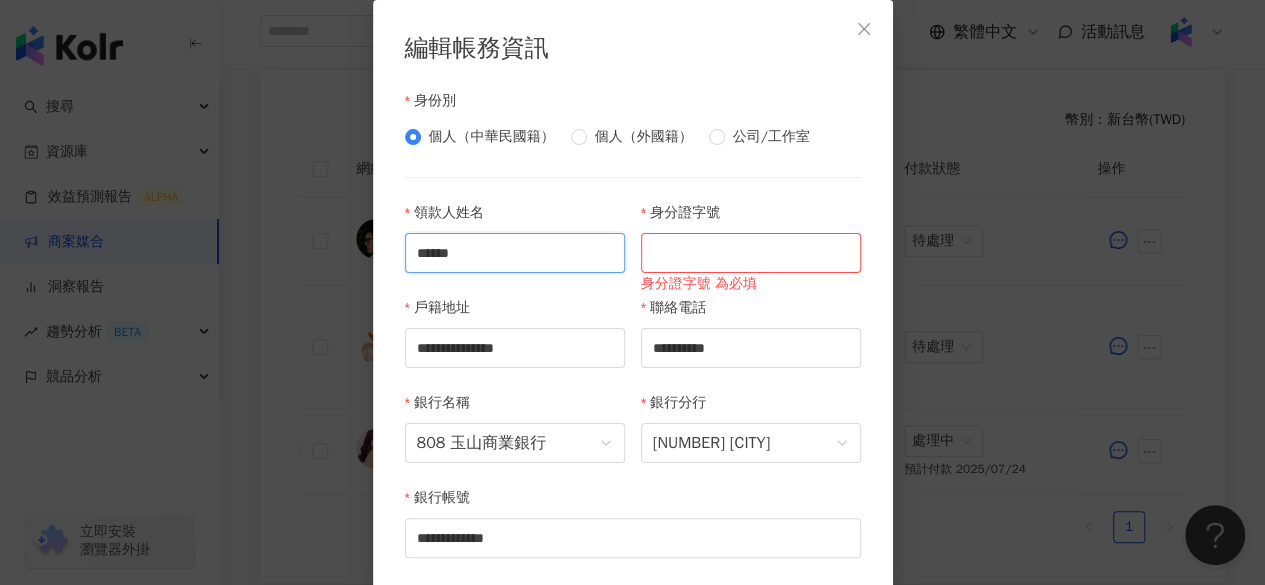 drag, startPoint x: 566, startPoint y: 243, endPoint x: 351, endPoint y: 261, distance: 215.75217 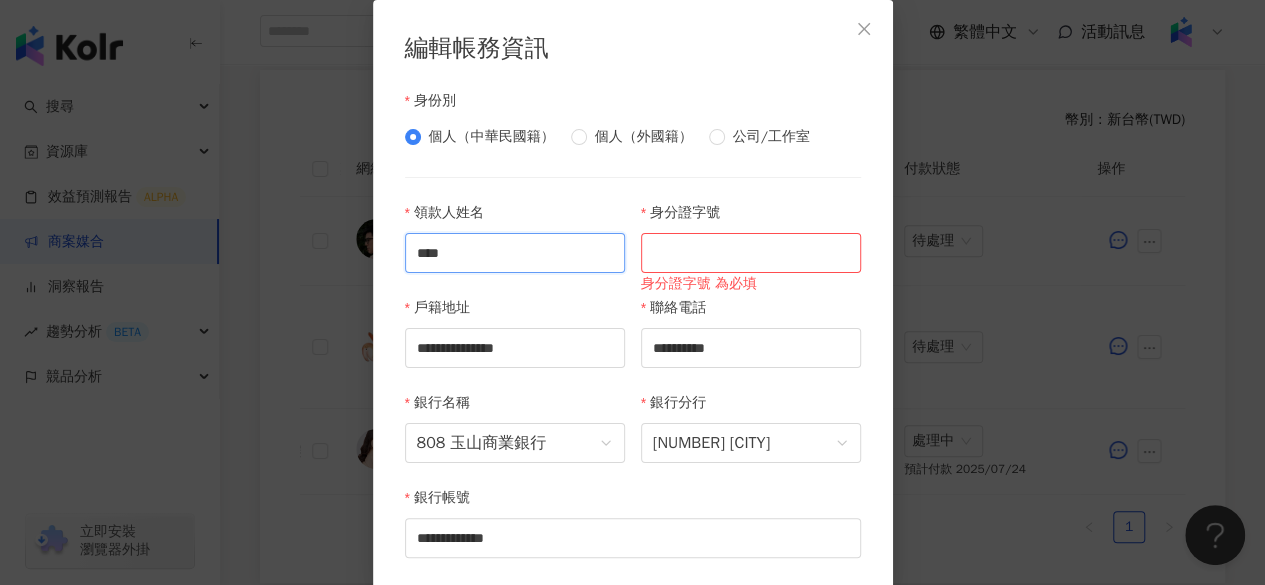 click on "****" at bounding box center (515, 253) 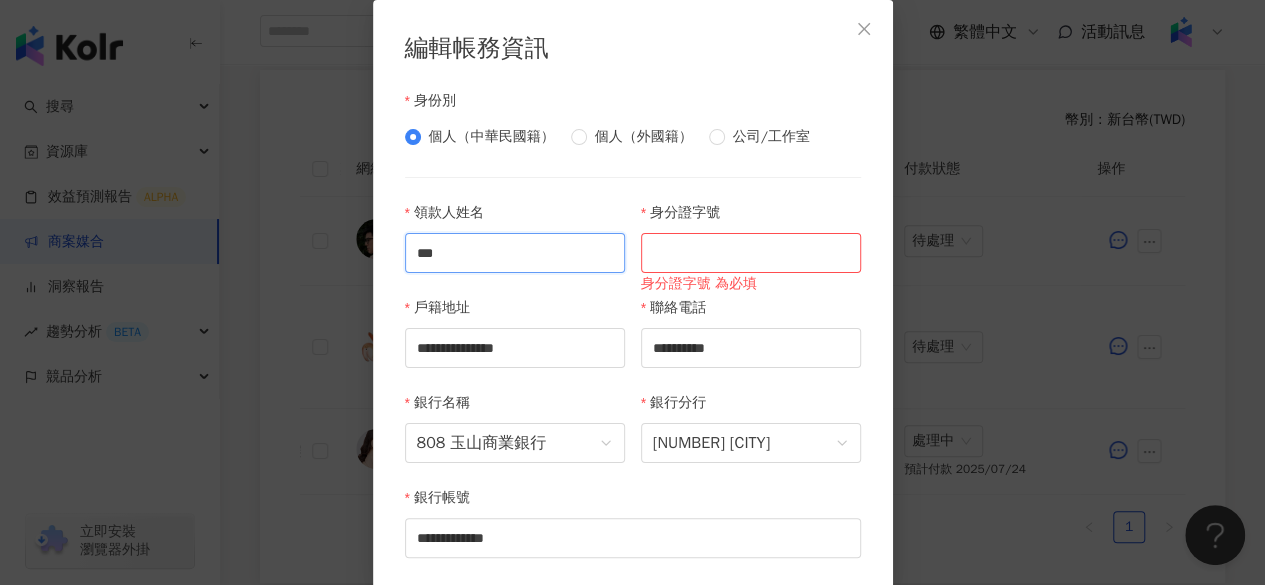 type on "***" 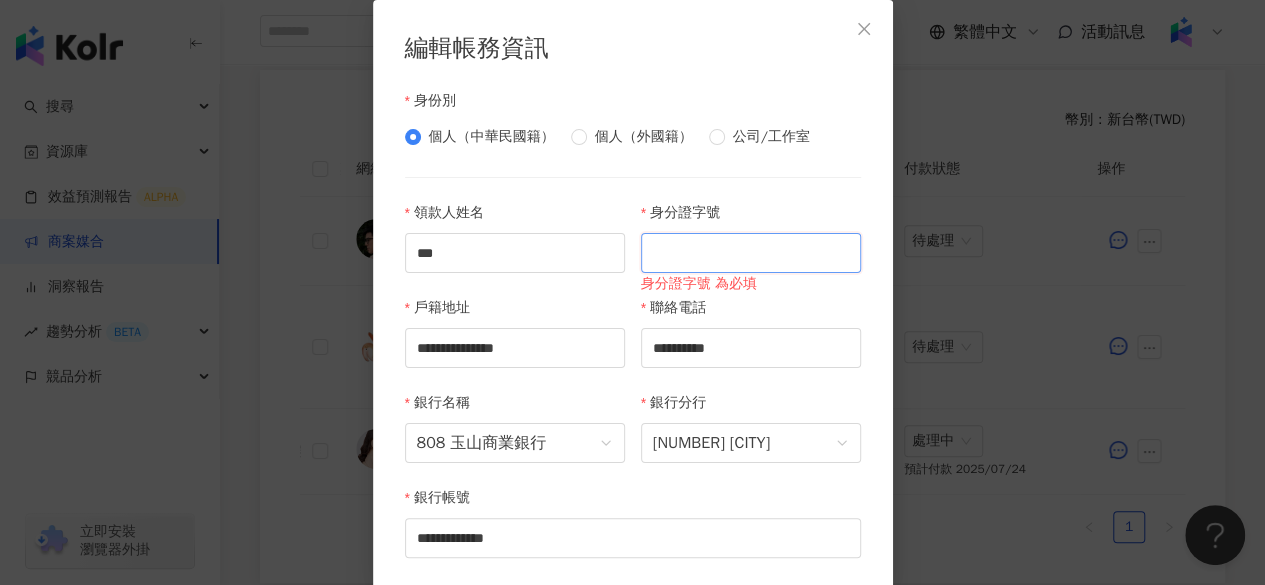 paste on "********" 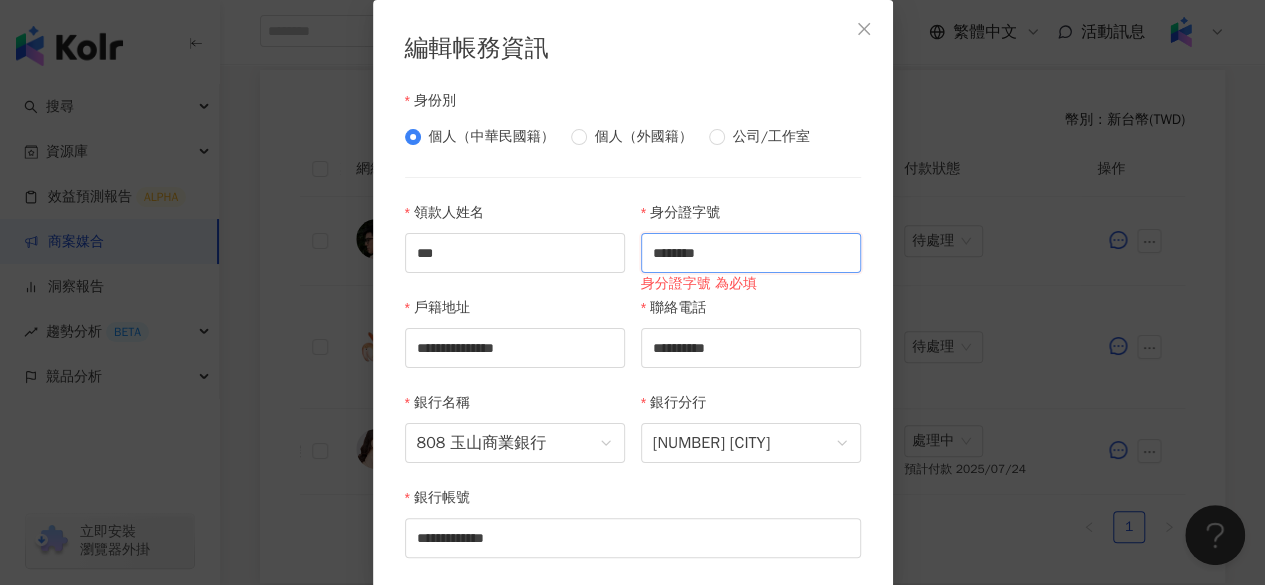 click on "********" at bounding box center [751, 253] 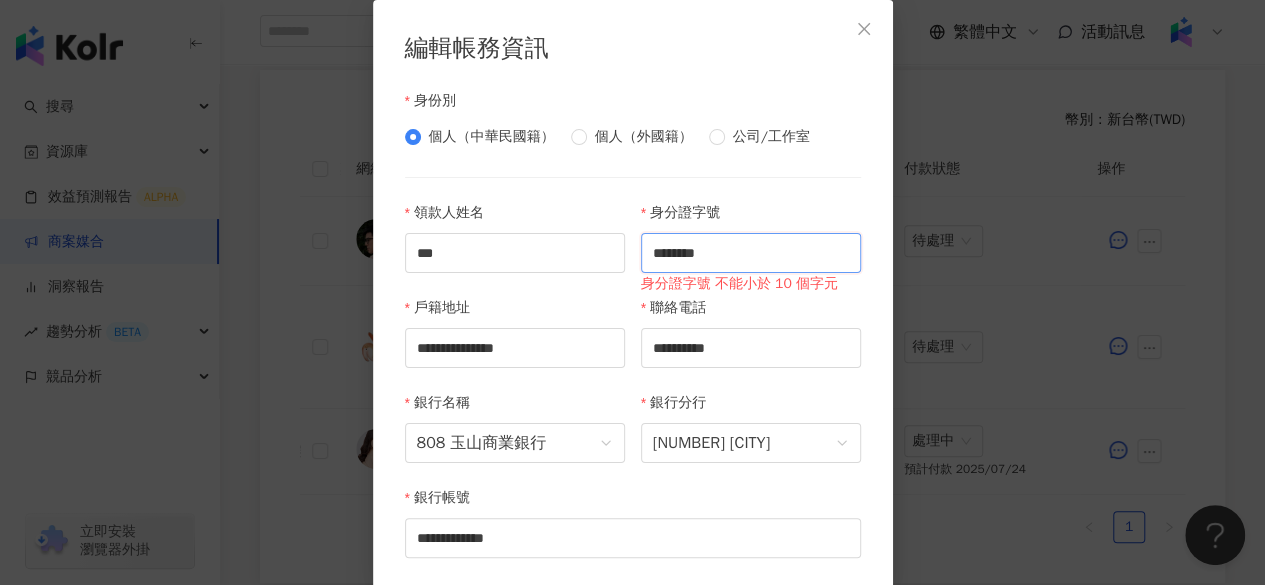 click on "********" at bounding box center (751, 253) 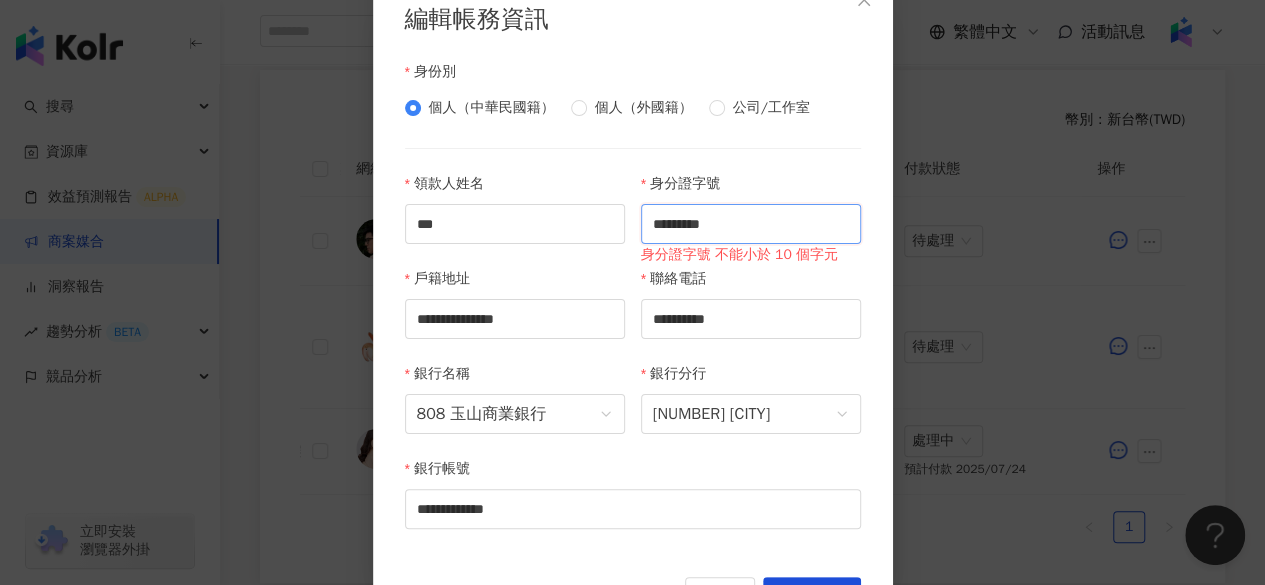 scroll, scrollTop: 30, scrollLeft: 0, axis: vertical 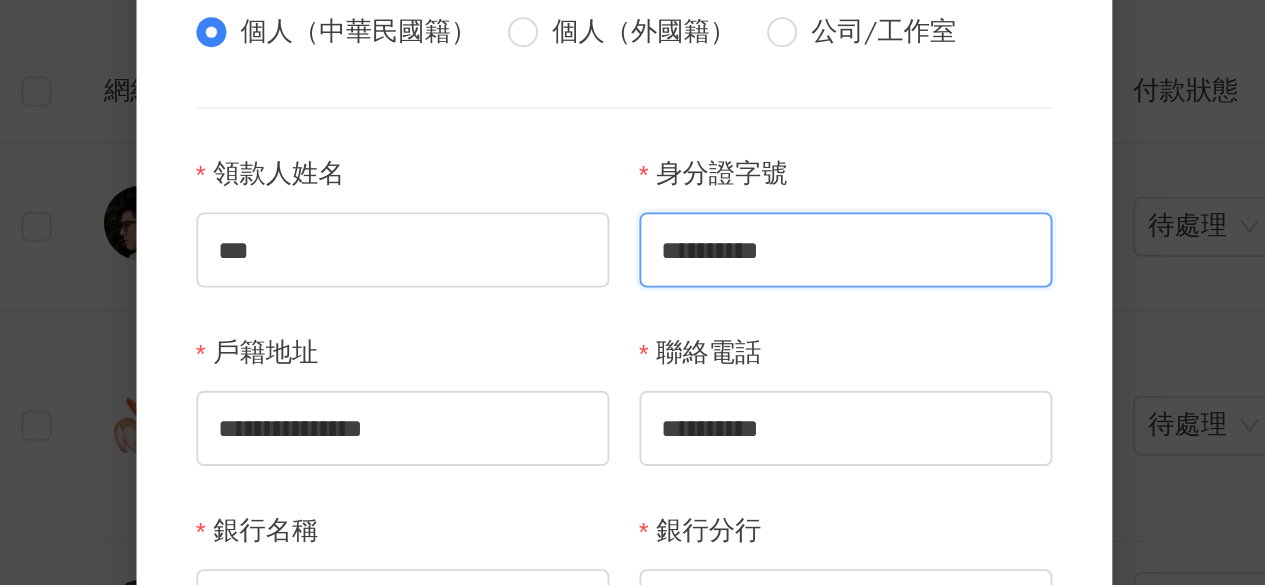 type on "**********" 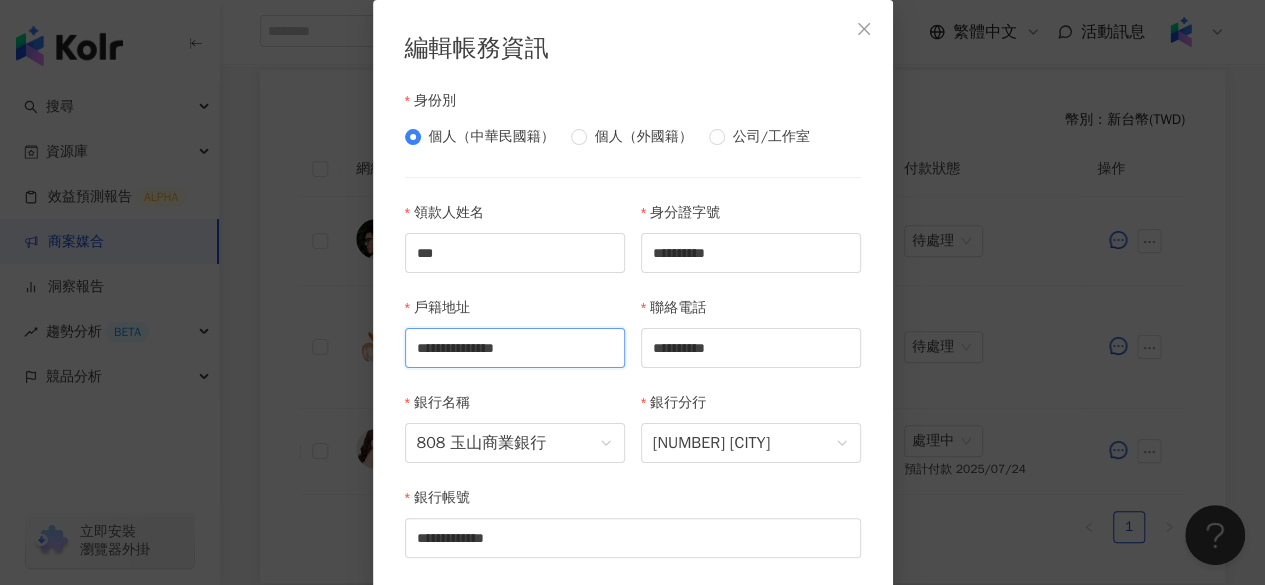 click on "**********" at bounding box center [515, 348] 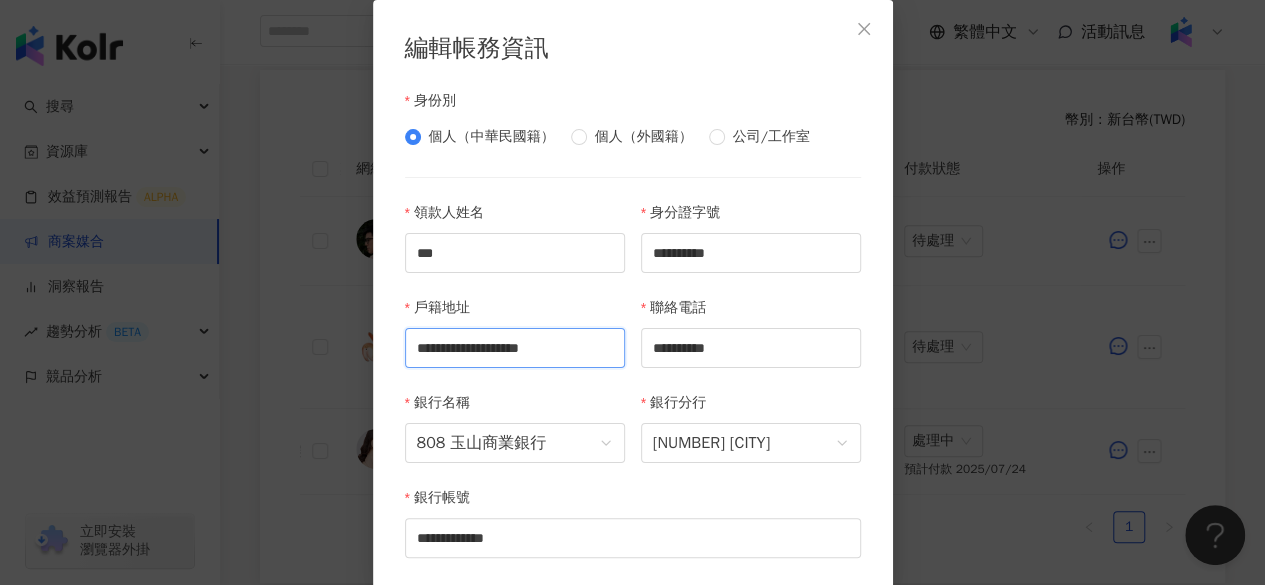 type on "**********" 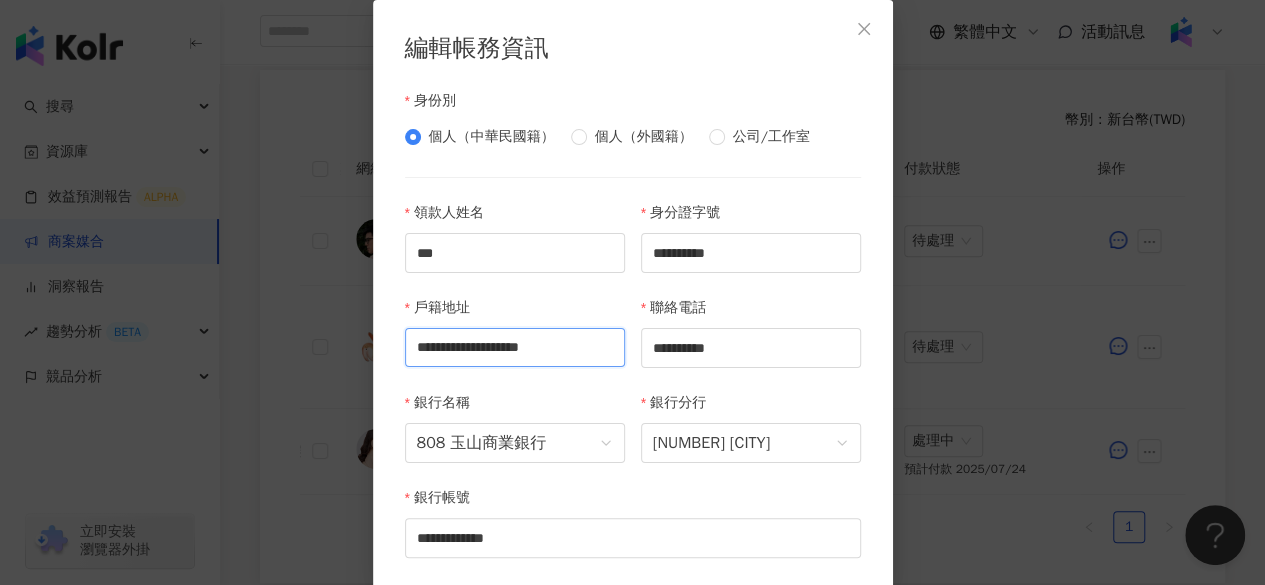 scroll, scrollTop: 0, scrollLeft: 58, axis: horizontal 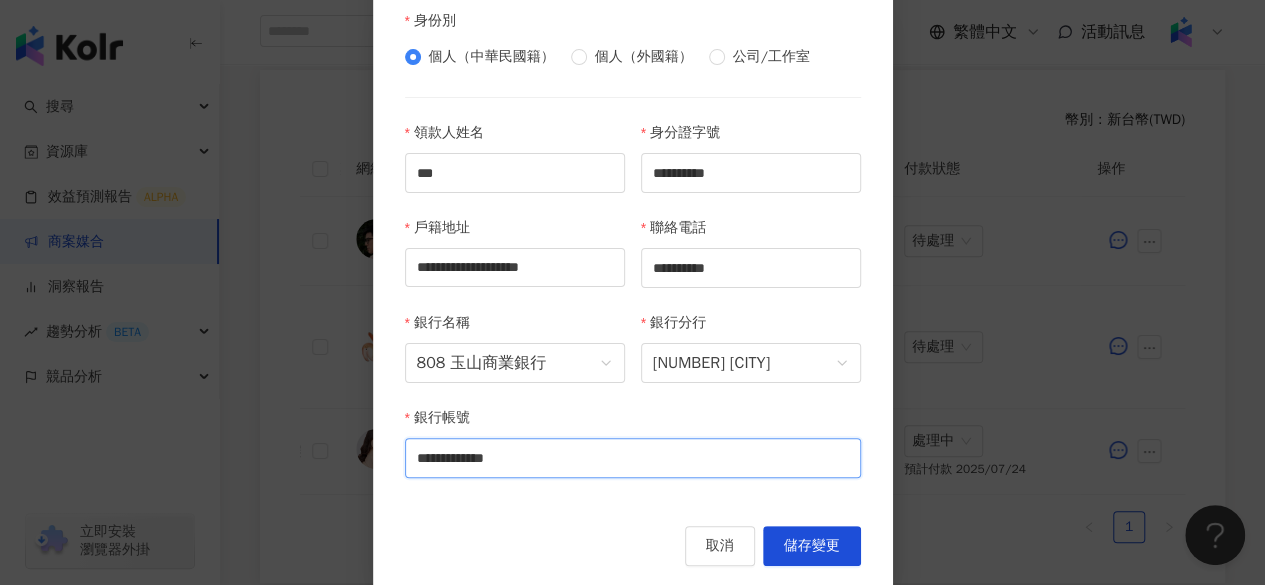 drag, startPoint x: 524, startPoint y: 456, endPoint x: 306, endPoint y: 488, distance: 220.3361 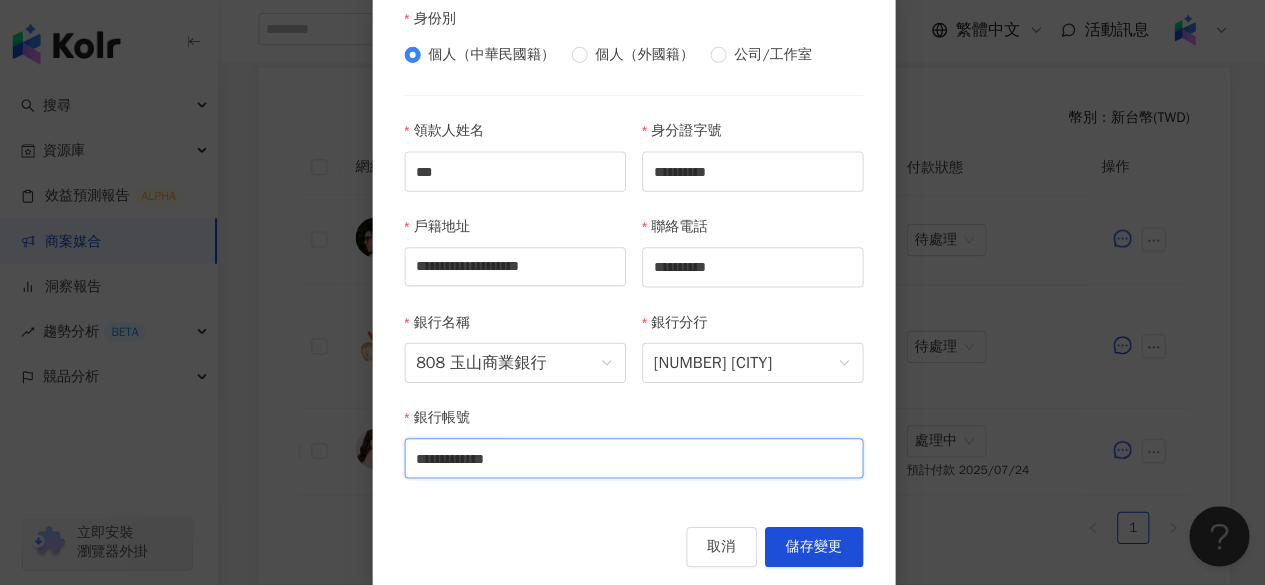 scroll, scrollTop: 544, scrollLeft: 0, axis: vertical 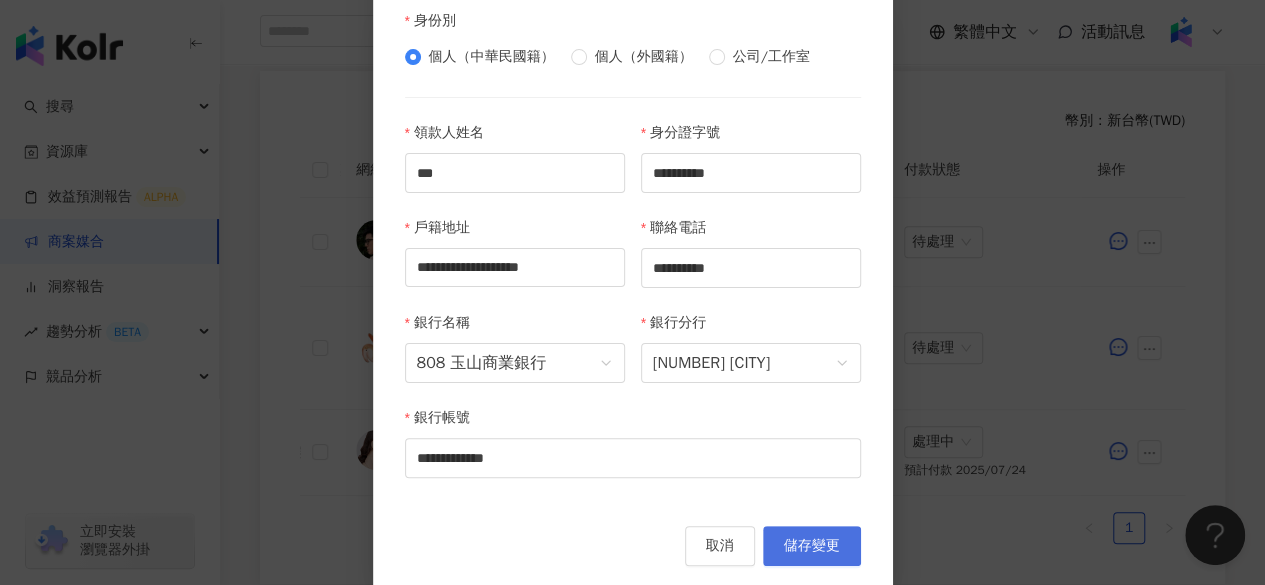 click on "儲存變更" at bounding box center [812, 546] 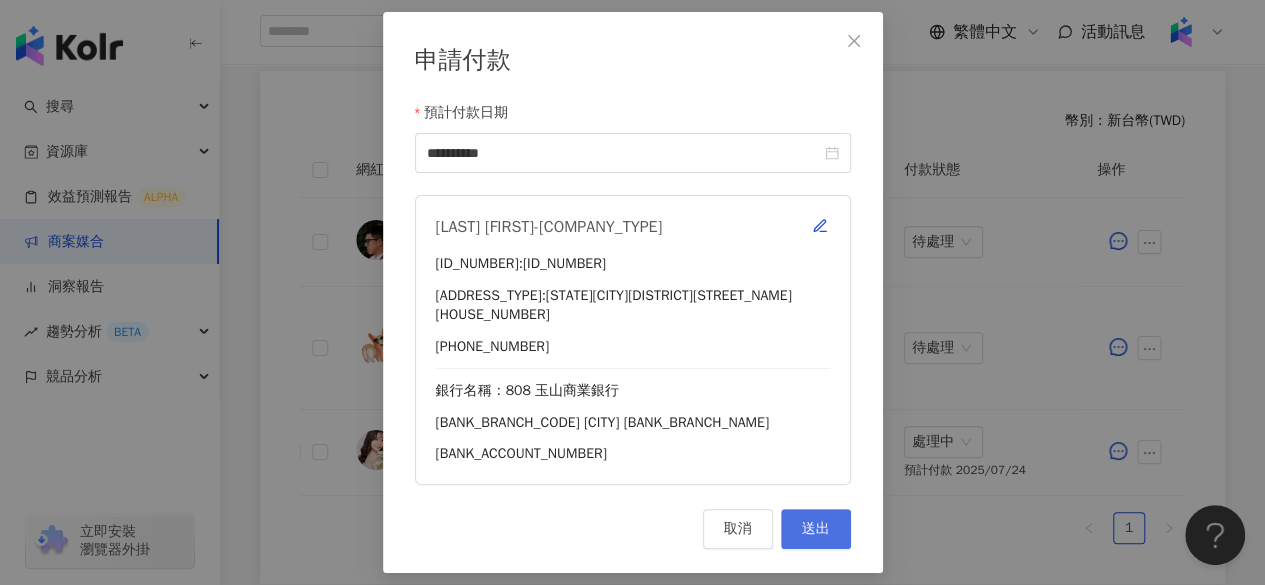 click on "送出" at bounding box center [816, 529] 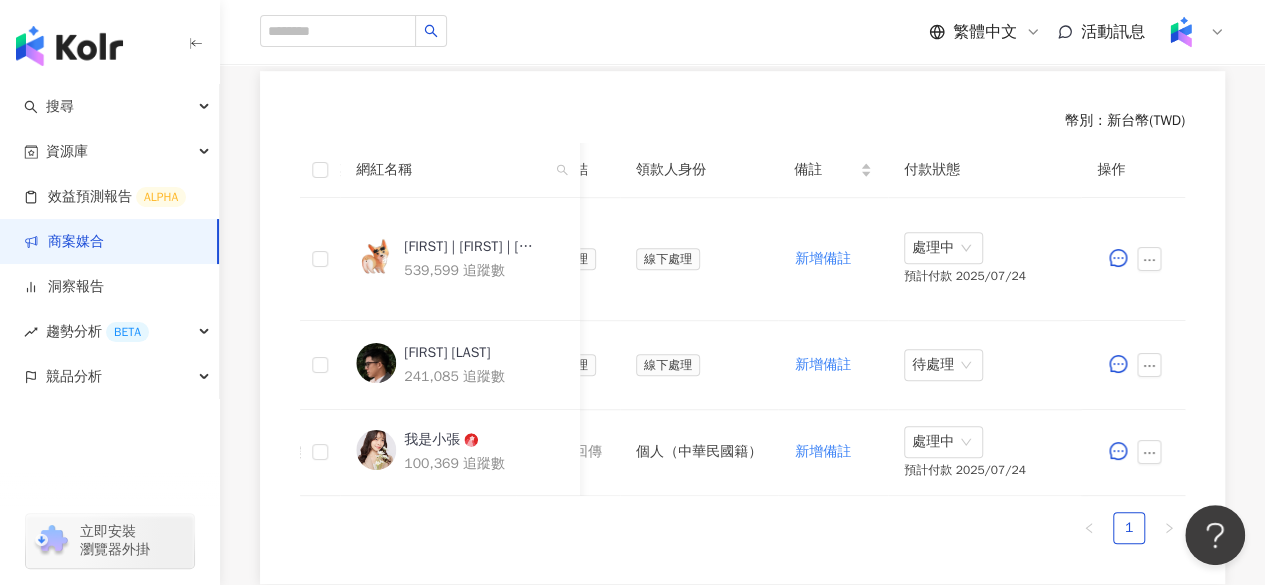 scroll, scrollTop: 626, scrollLeft: 0, axis: vertical 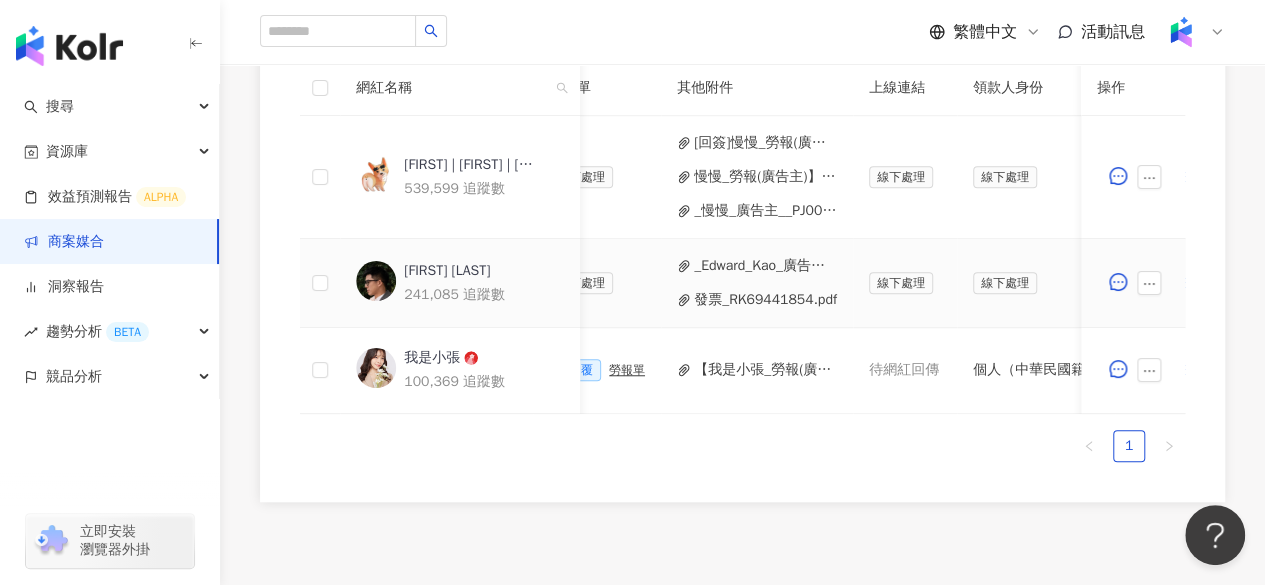 click on "發票_RK69441854.pdf" at bounding box center [765, 300] 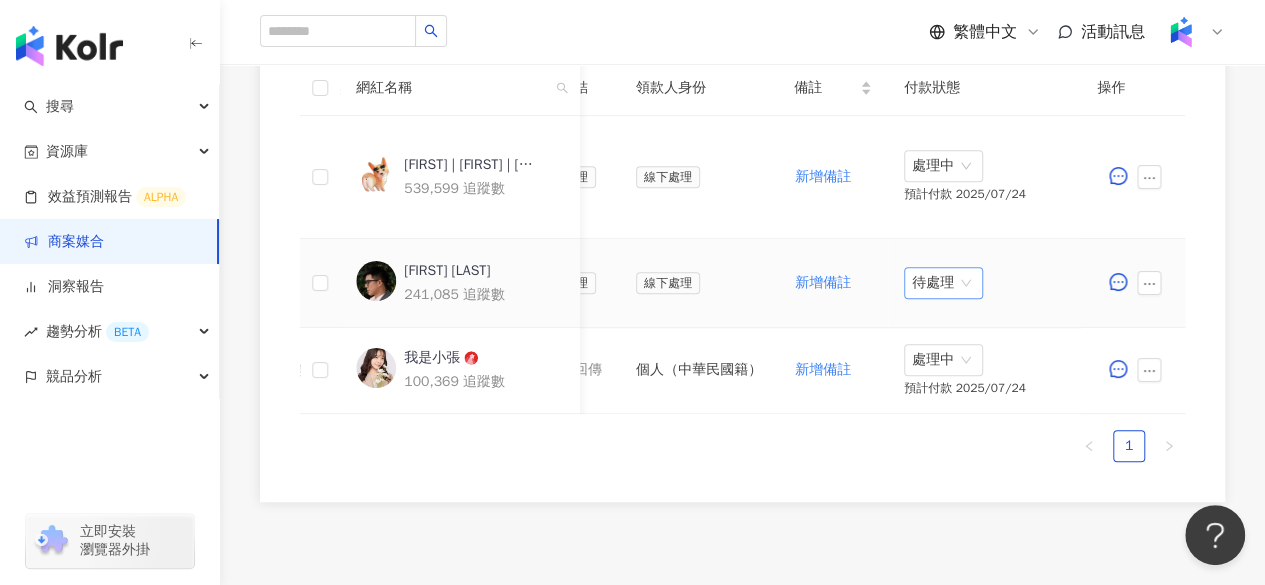 click on "待處理" at bounding box center (943, 283) 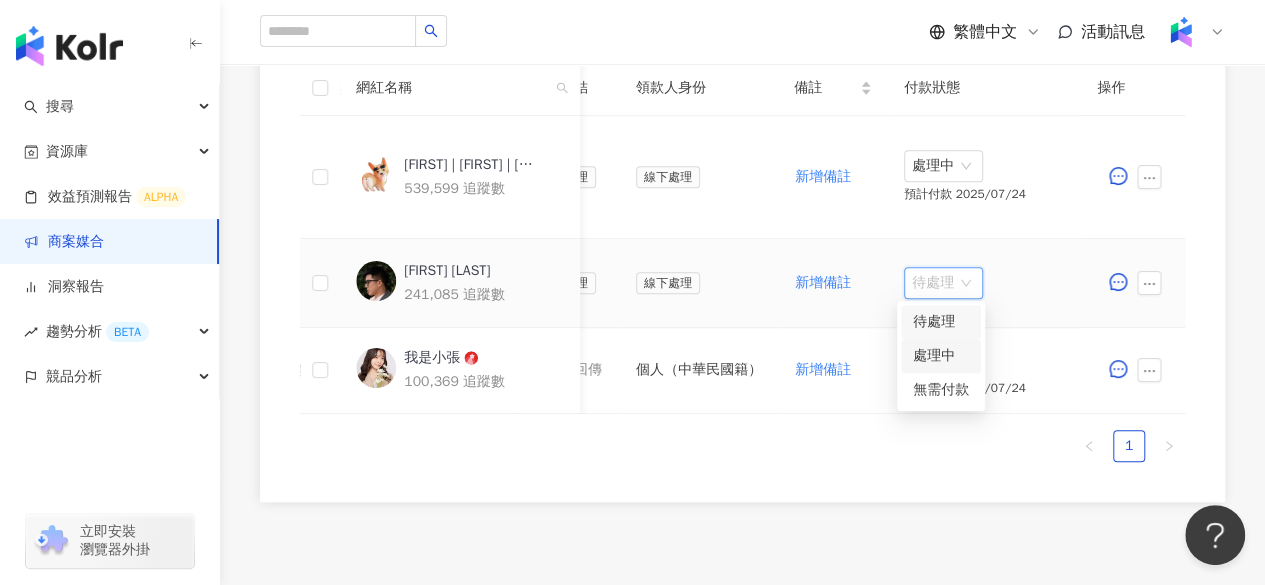 click on "處理中" at bounding box center [941, 356] 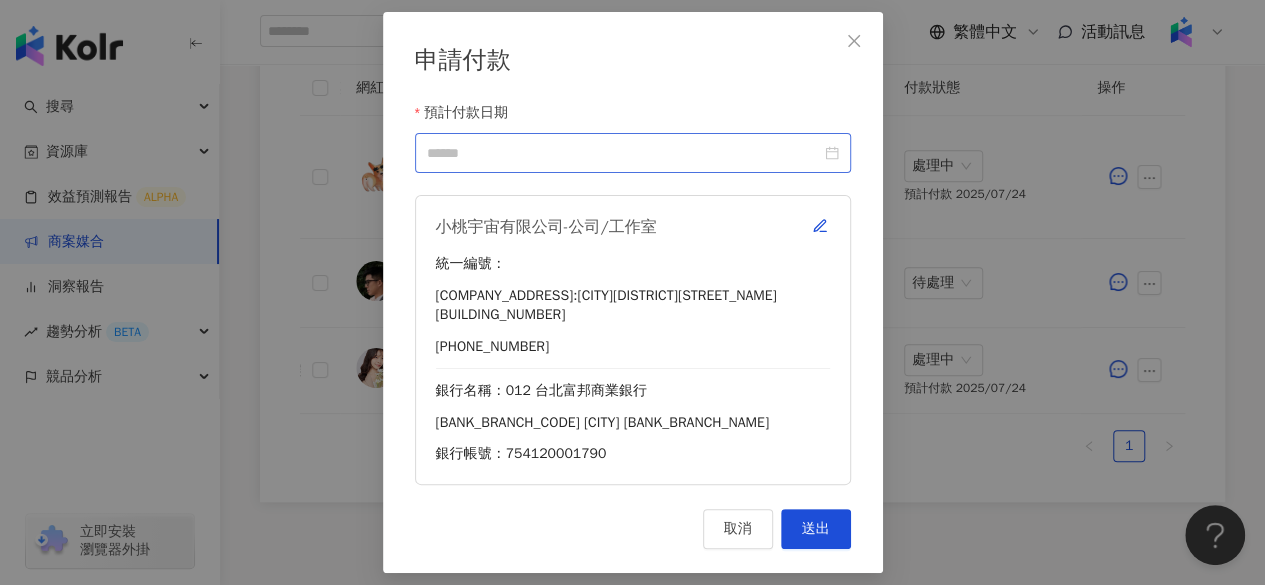 click at bounding box center (633, 153) 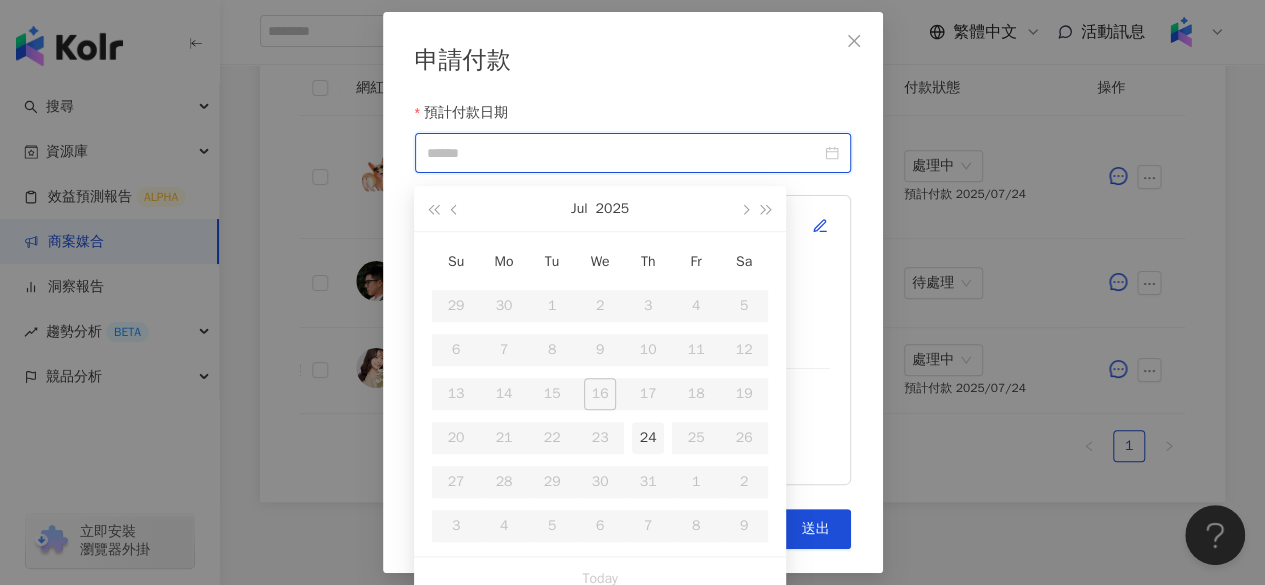 type on "**********" 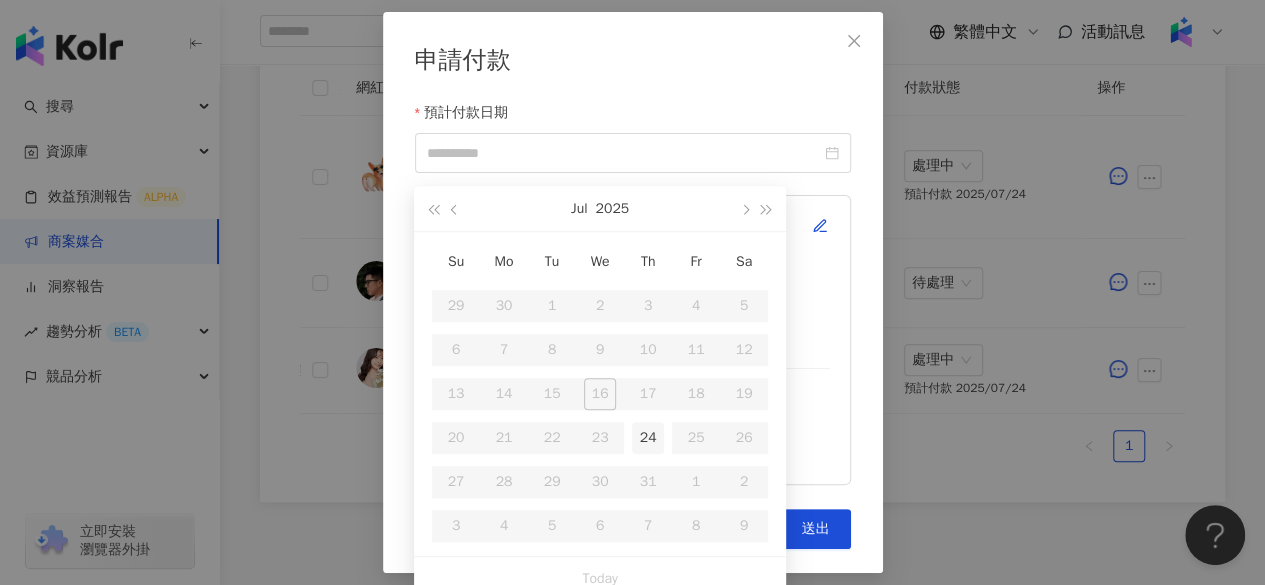 click on "24" at bounding box center (648, 438) 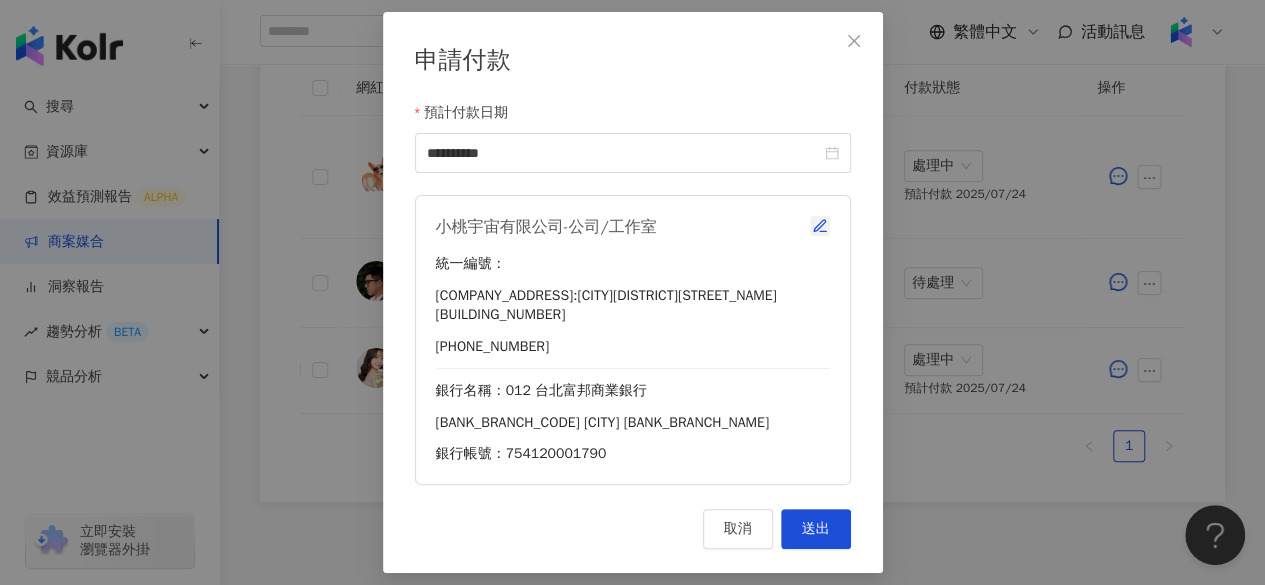 click 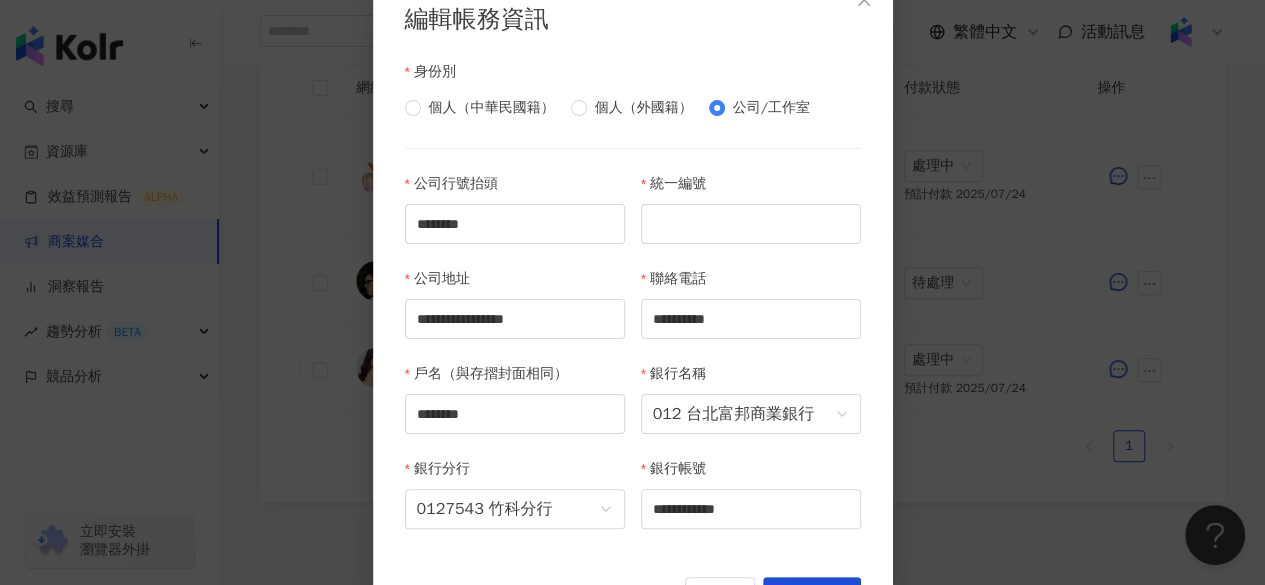 scroll, scrollTop: 80, scrollLeft: 0, axis: vertical 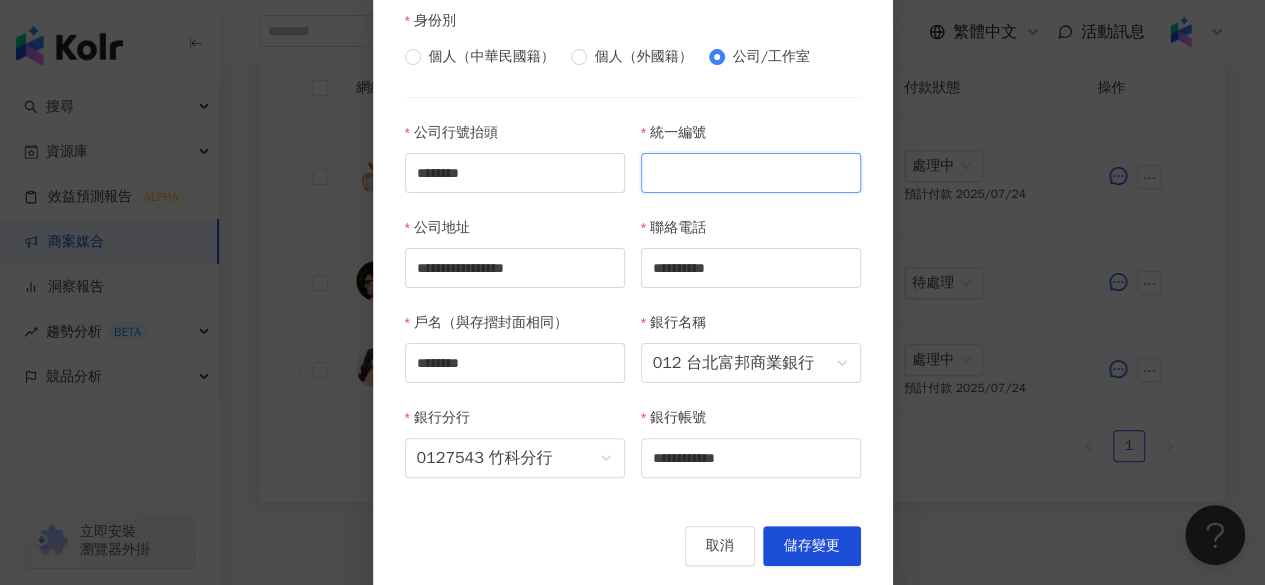paste on "********" 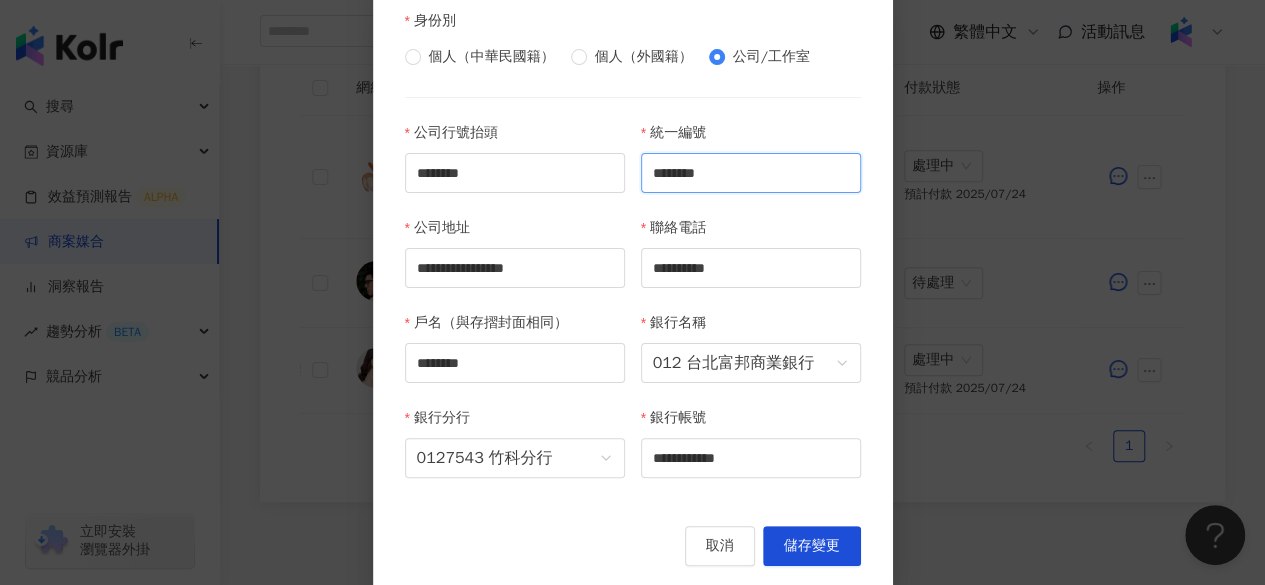 click on "********" at bounding box center [751, 173] 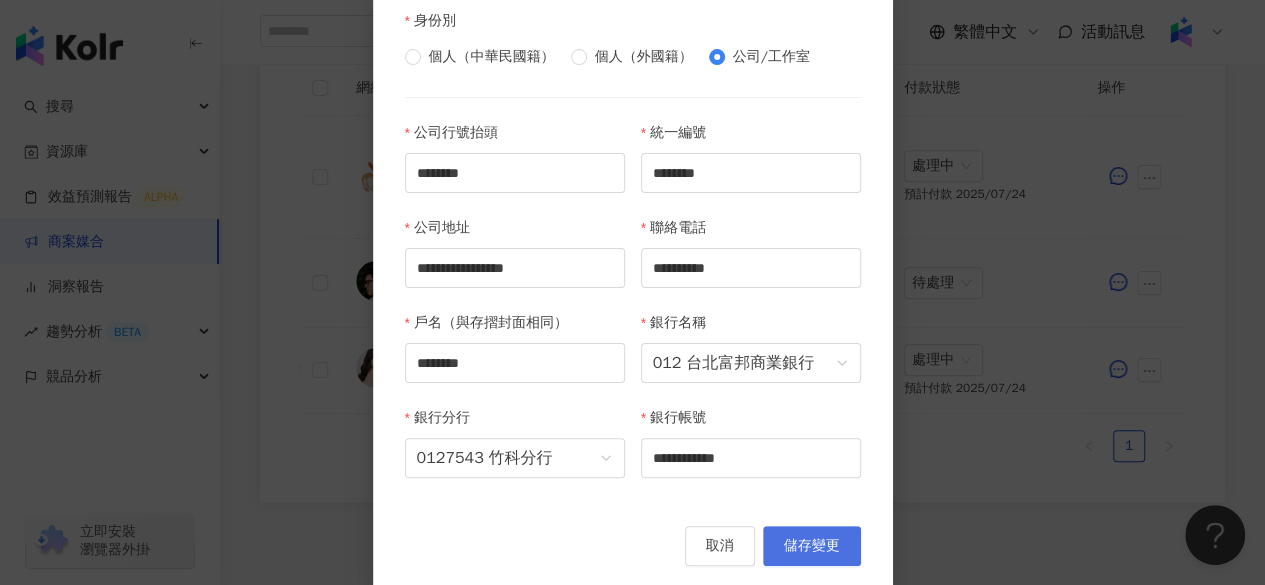 click on "儲存變更" at bounding box center [812, 546] 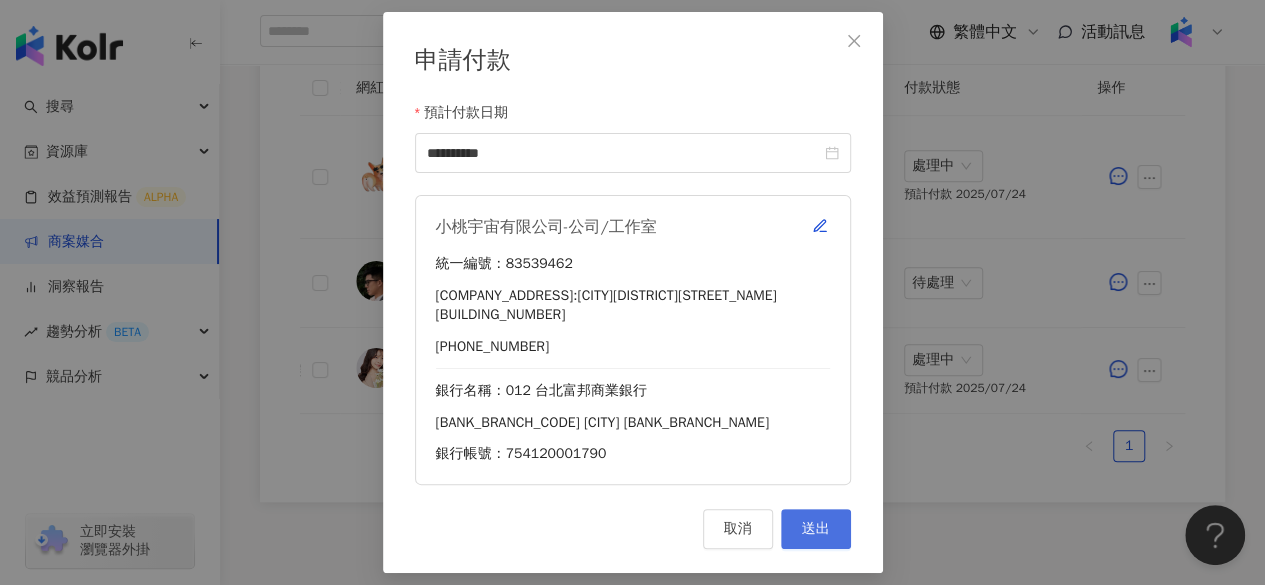 click on "送出" at bounding box center (816, 529) 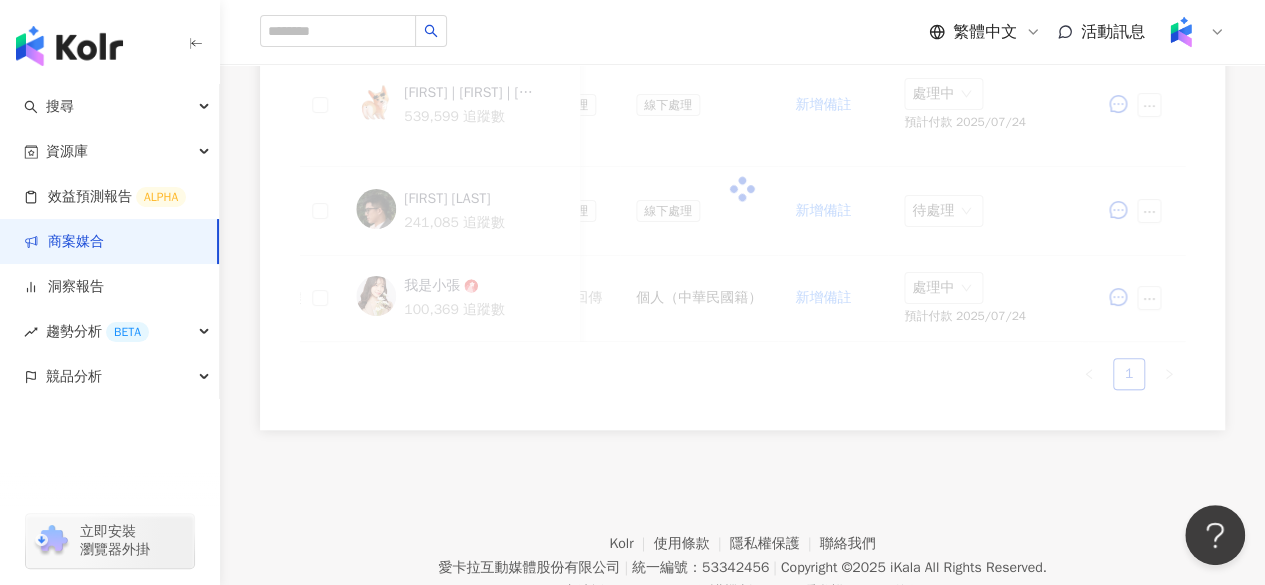 scroll, scrollTop: 626, scrollLeft: 0, axis: vertical 